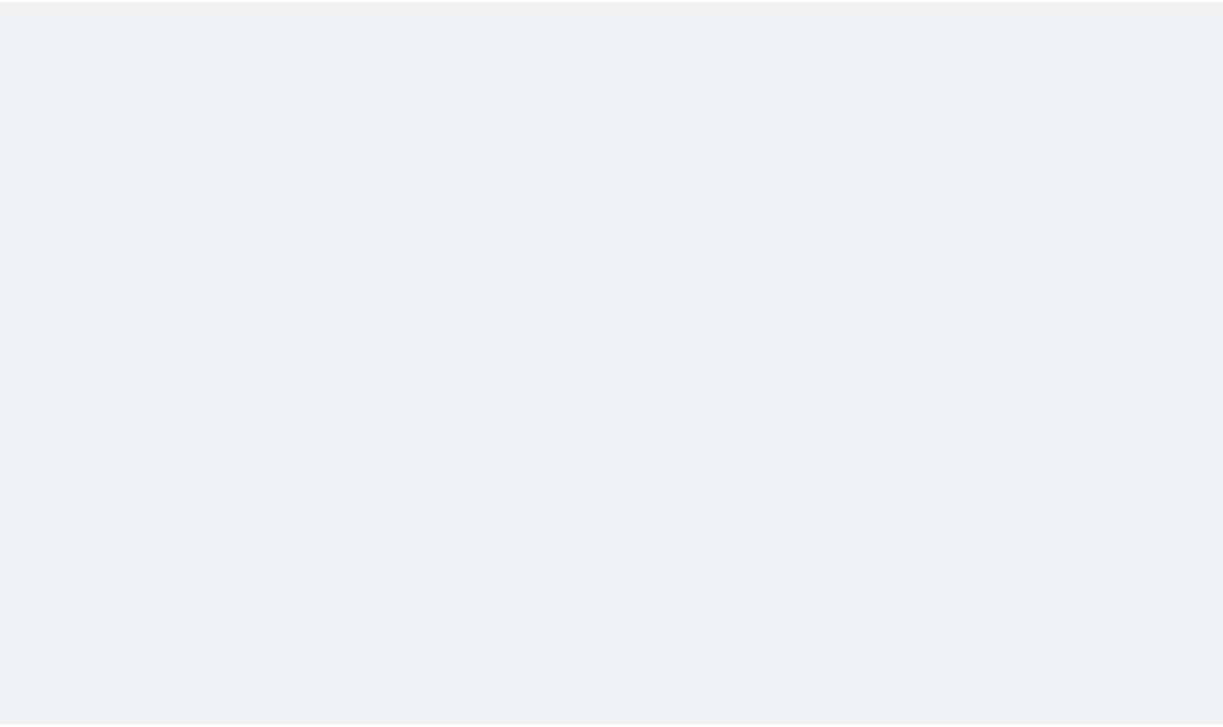 scroll, scrollTop: 0, scrollLeft: 0, axis: both 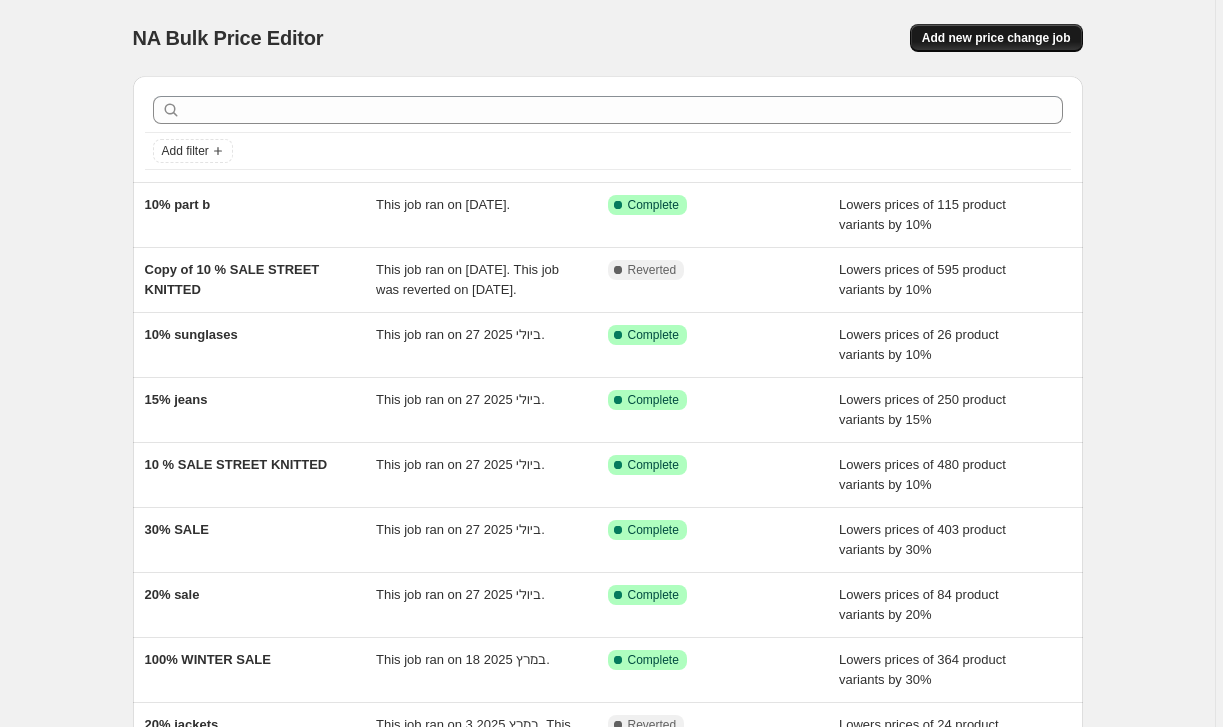 click on "Add new price change job" at bounding box center (996, 38) 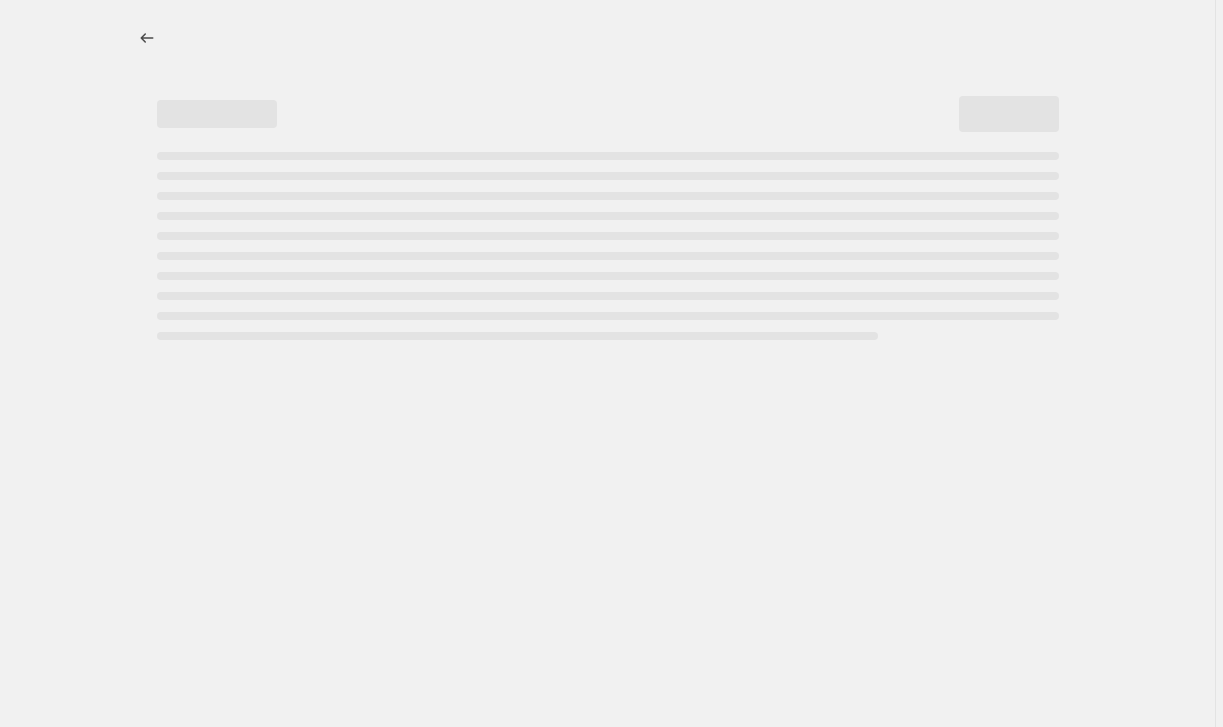 select on "percentage" 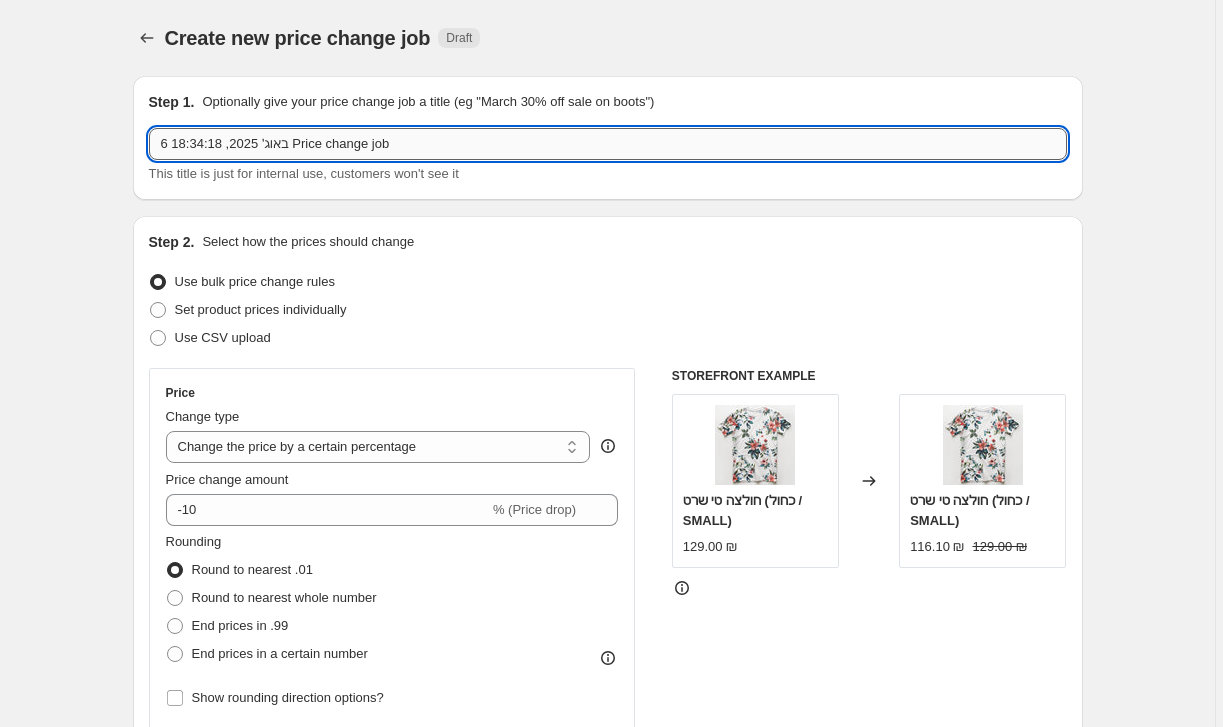 click on "6 באוג׳ 2025, 18:34:18 Price change job" at bounding box center [608, 144] 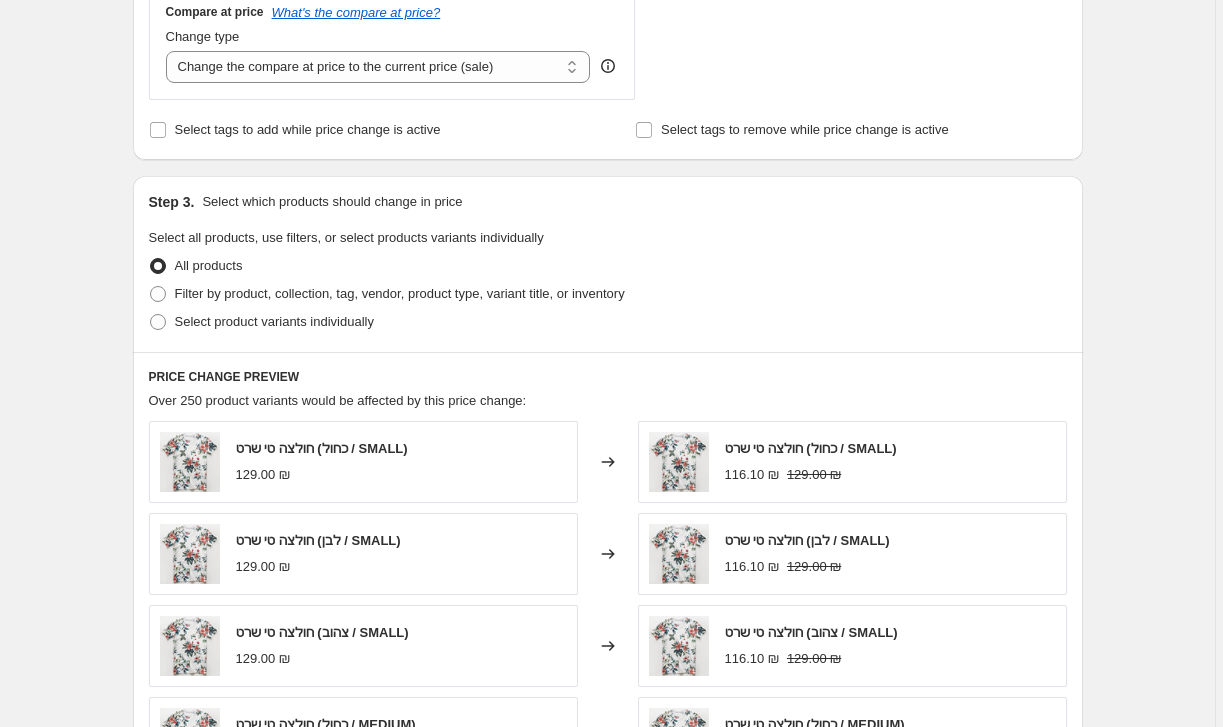 scroll, scrollTop: 765, scrollLeft: 0, axis: vertical 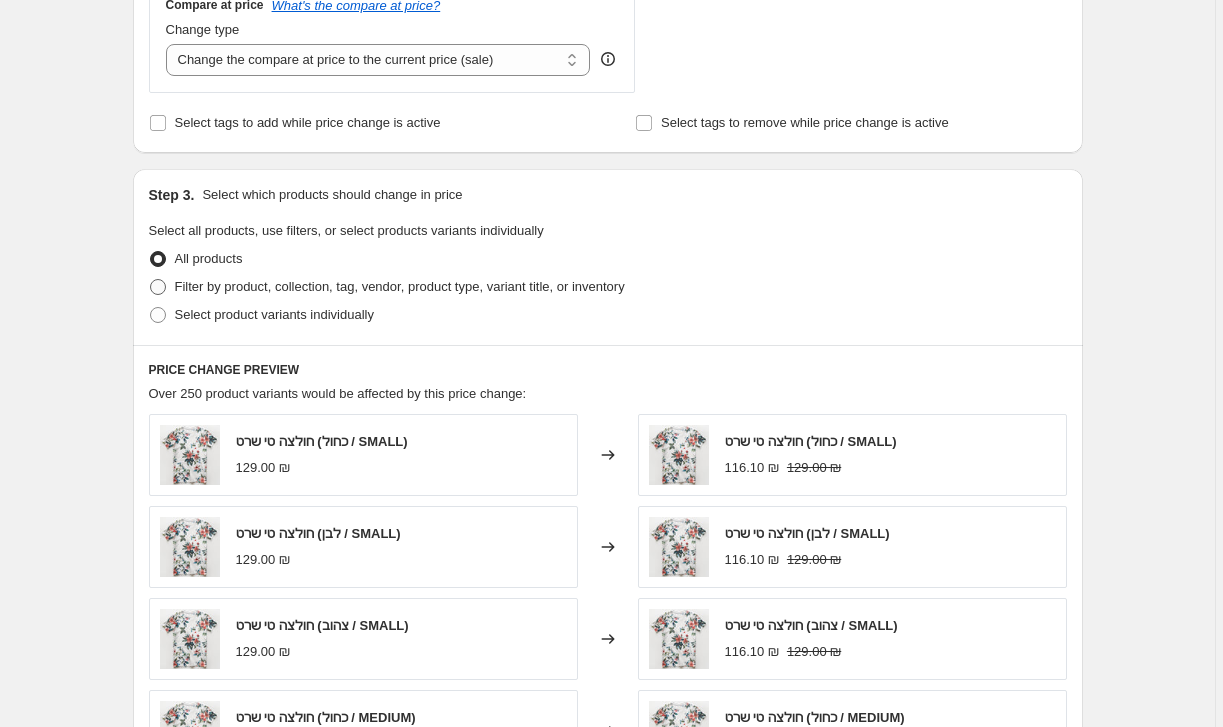type on "10% leftovers" 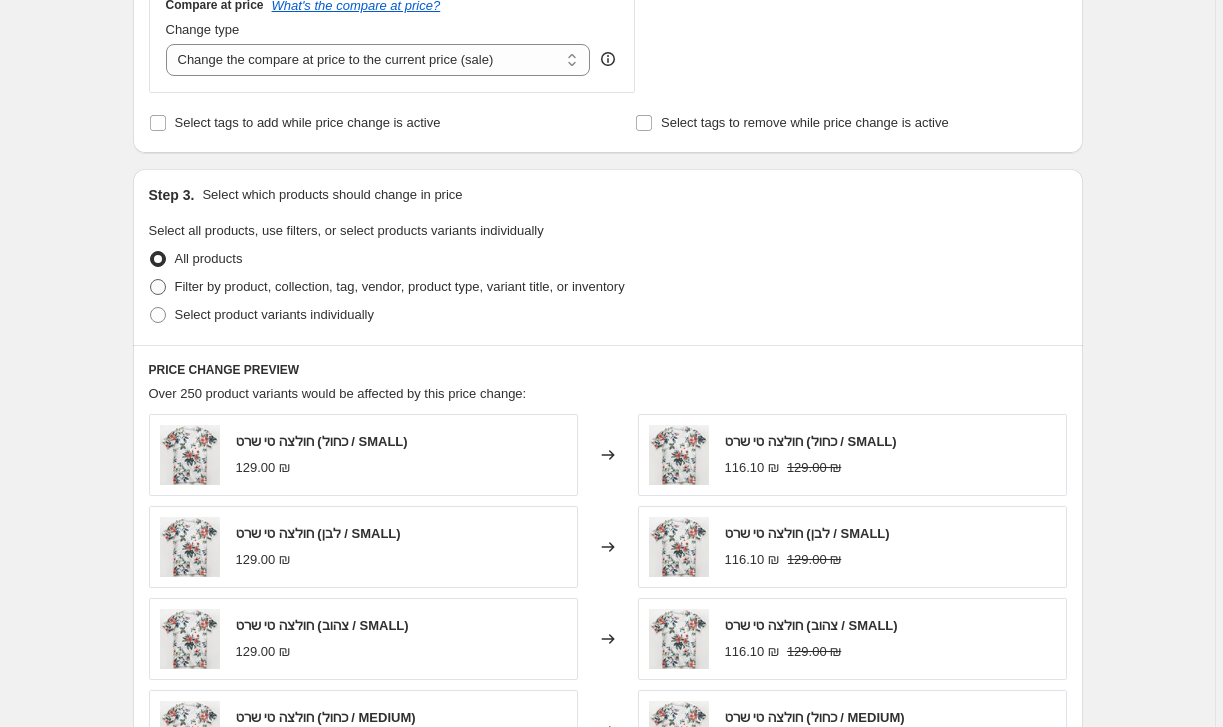radio on "true" 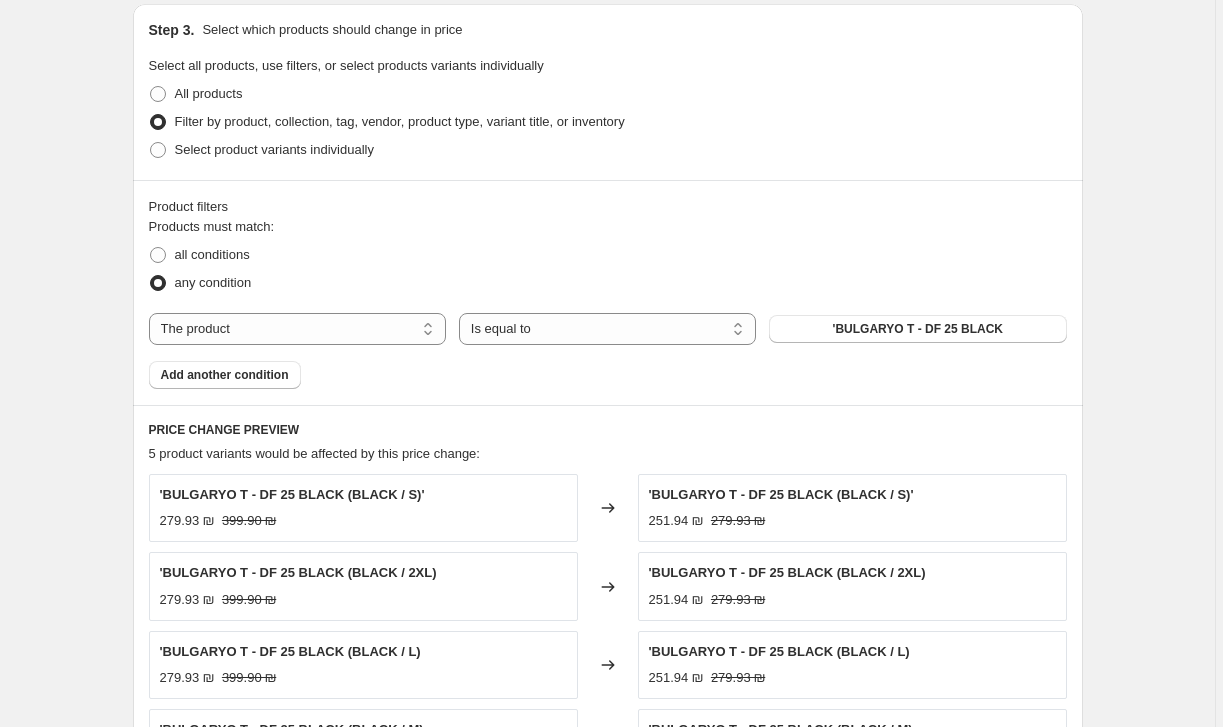 scroll, scrollTop: 937, scrollLeft: 0, axis: vertical 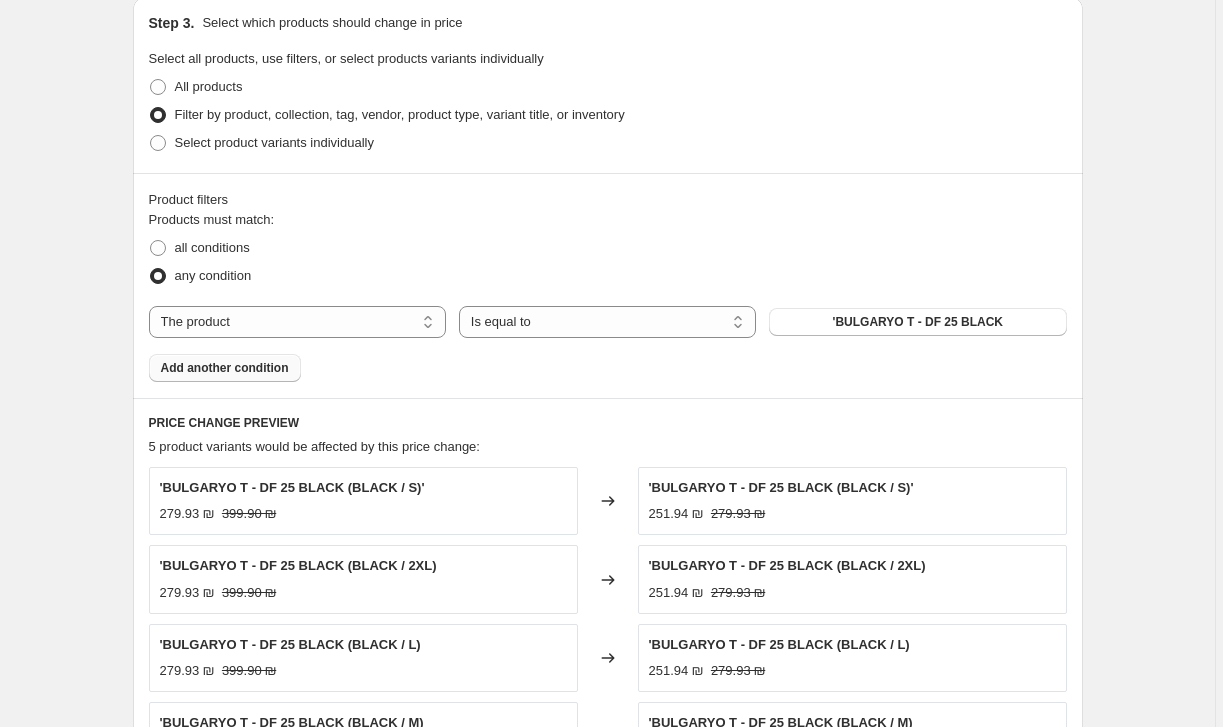 click on "Add another condition" at bounding box center (225, 368) 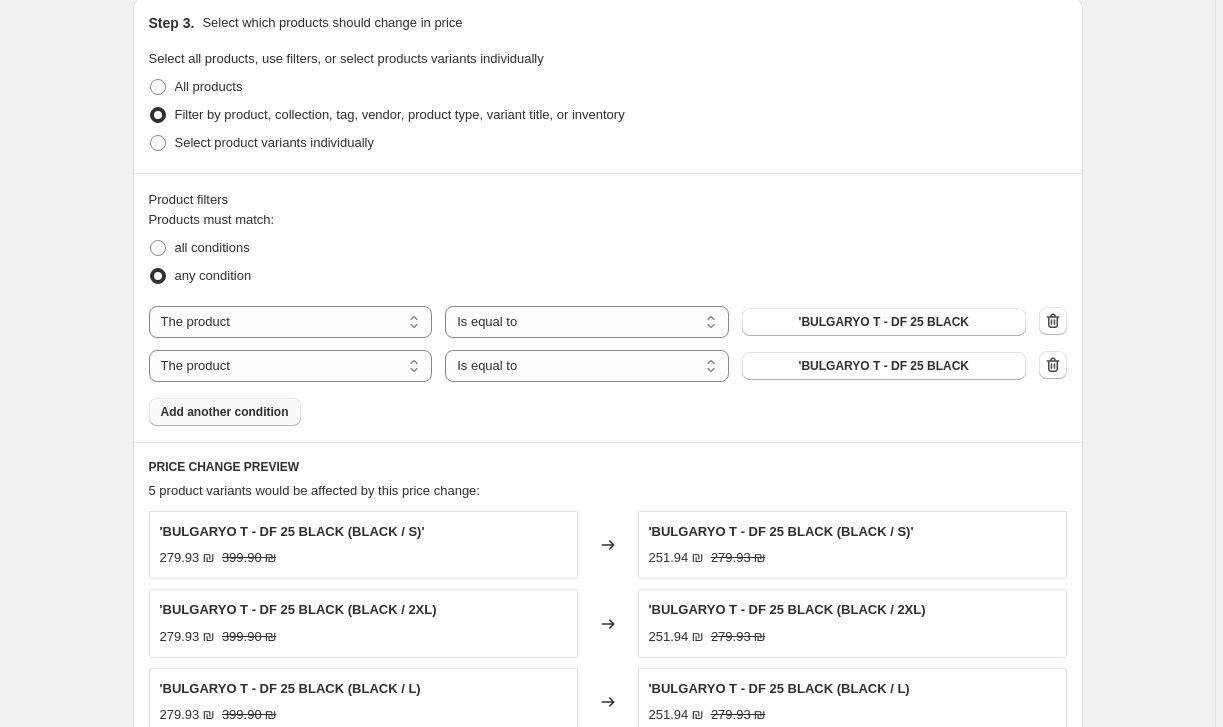 click on "Add another condition" at bounding box center [225, 412] 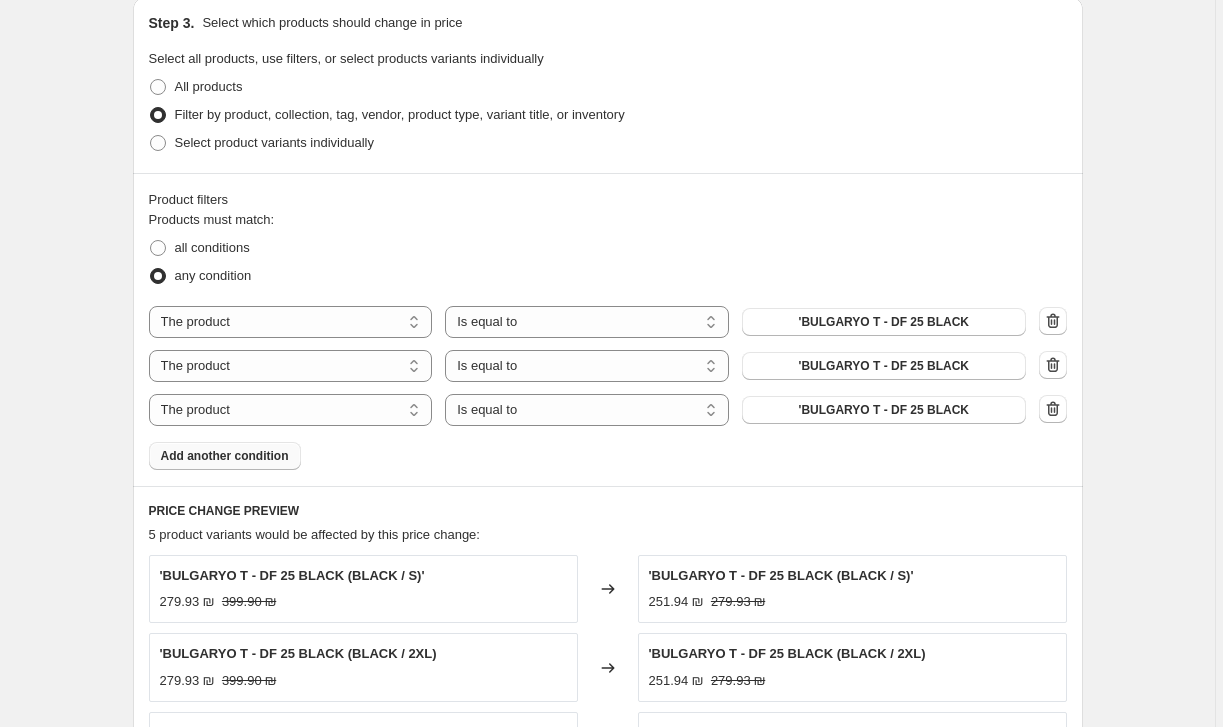 click on "Add another condition" at bounding box center (225, 456) 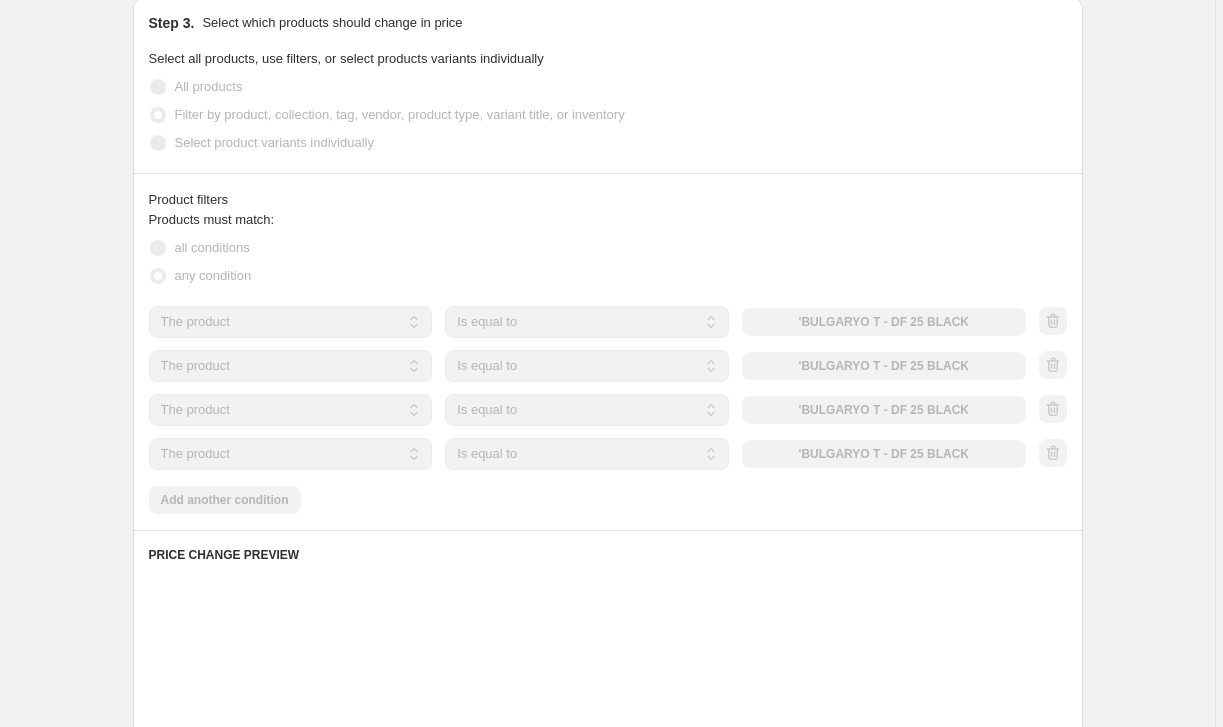 click on "Products must match: all conditions any condition The product The product's collection The product's tag The product's vendor The product's status The variant's title Inventory quantity The product Is equal to Is not equal to Is equal to 'BULGARYO T - DF 25       BLACK The product The product's collection The product's tag The product's vendor The product's status The variant's title Inventory quantity The product Is equal to Is not equal to Is equal to 'BULGARYO T - DF 25       BLACK The product The product's collection The product's tag The product's vendor The product's status The variant's title Inventory quantity The product Is equal to Is not equal to Is equal to 'BULGARYO T - DF 25       BLACK The product The product's collection The product's tag The product's vendor The product's status The variant's title Inventory quantity The product Is equal to Is not equal to Is equal to 'BULGARYO T - DF 25       BLACK Add another condition" at bounding box center (608, 362) 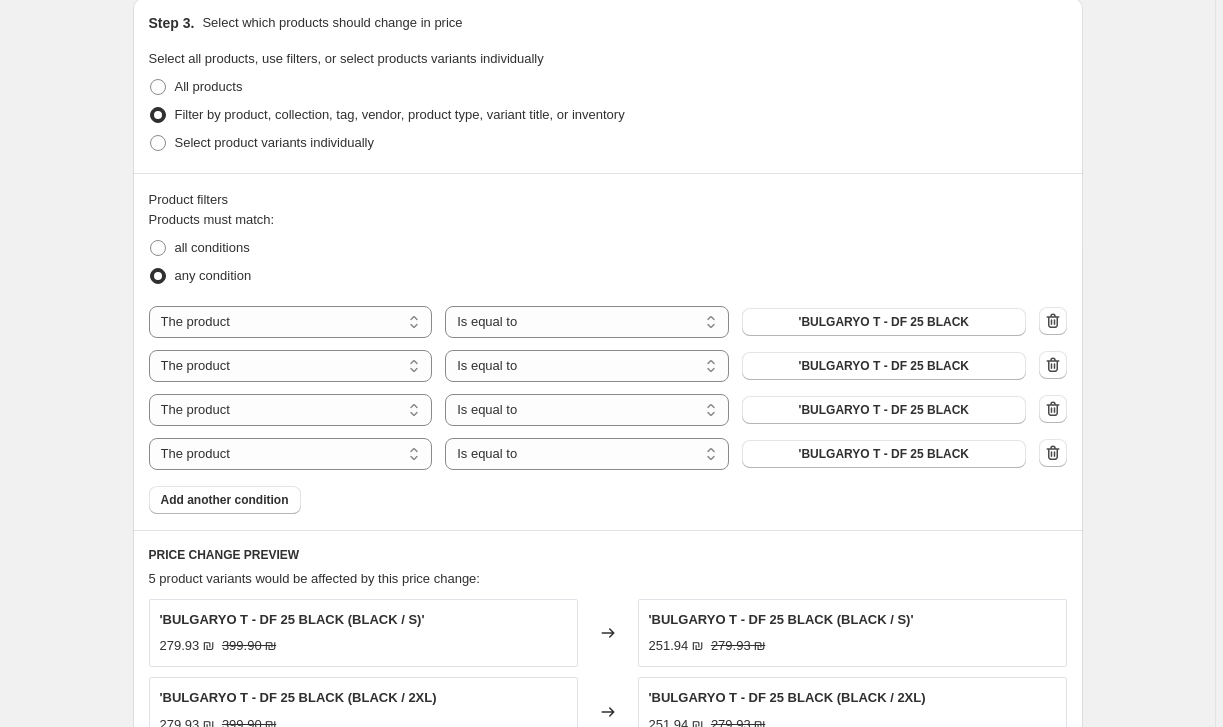 click on "Add another condition" at bounding box center [225, 500] 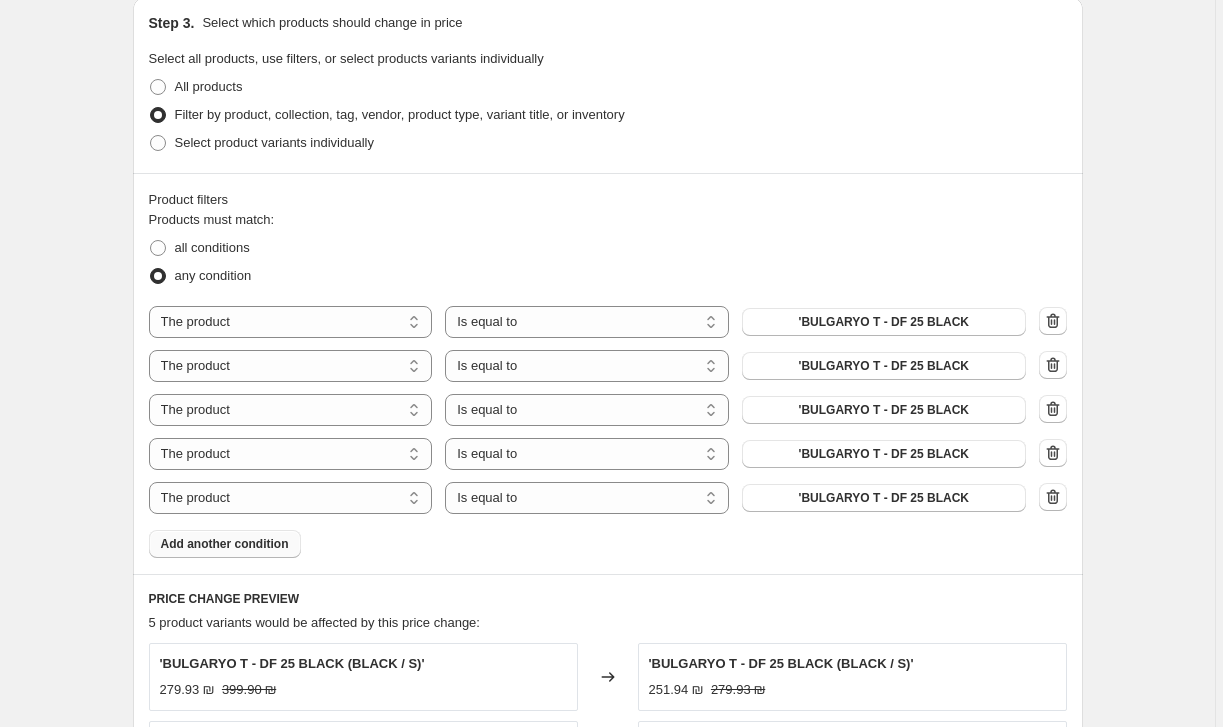 click on "Add another condition" at bounding box center [225, 544] 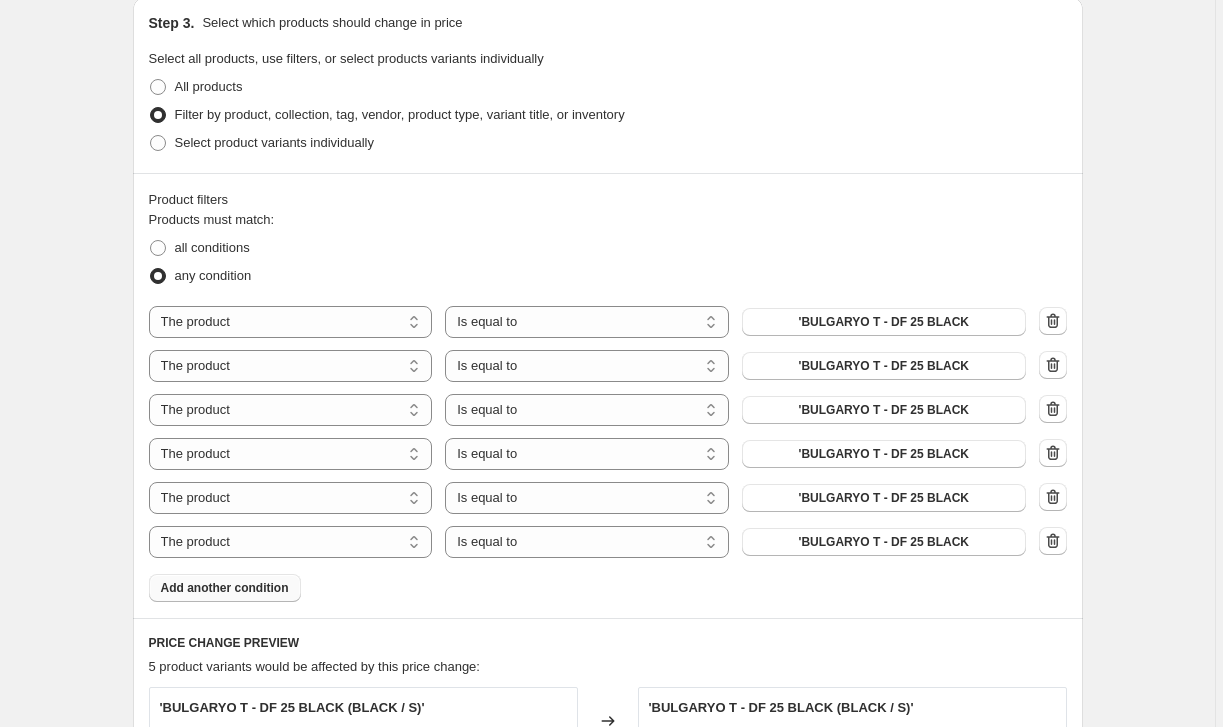 click on "Add another condition" at bounding box center (225, 588) 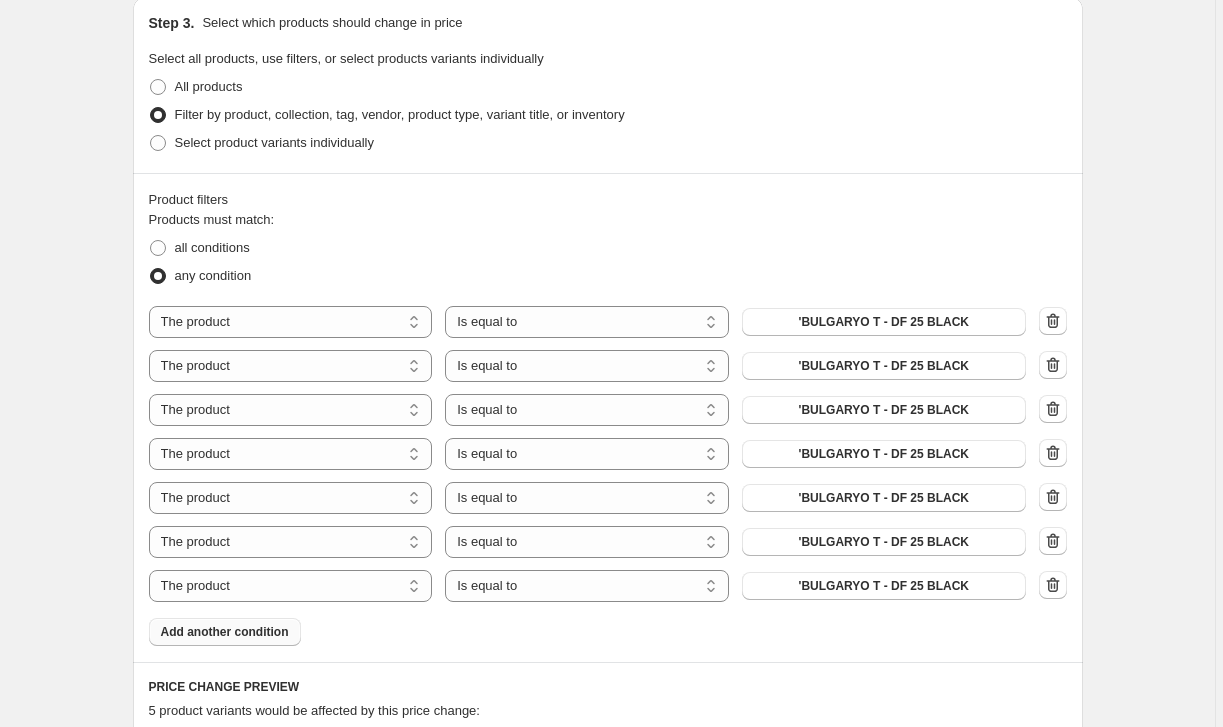 click on "Add another condition" at bounding box center [225, 632] 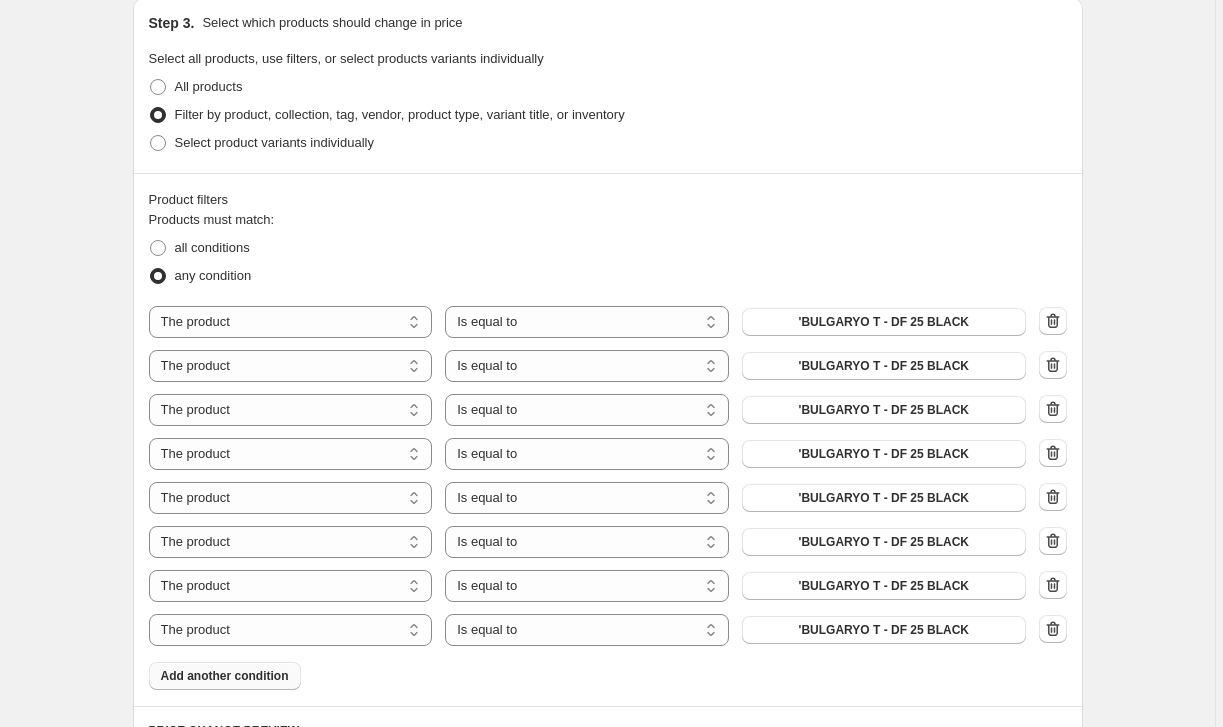 click on "Add another condition" at bounding box center [225, 676] 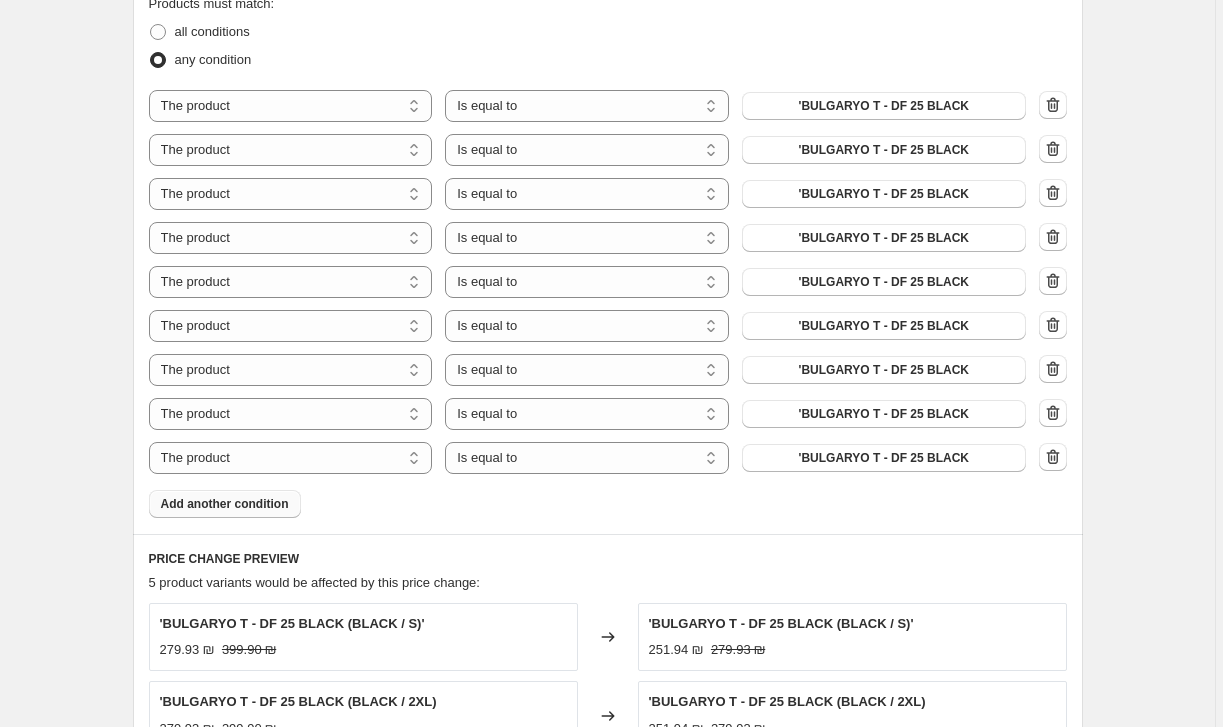 scroll, scrollTop: 1188, scrollLeft: 0, axis: vertical 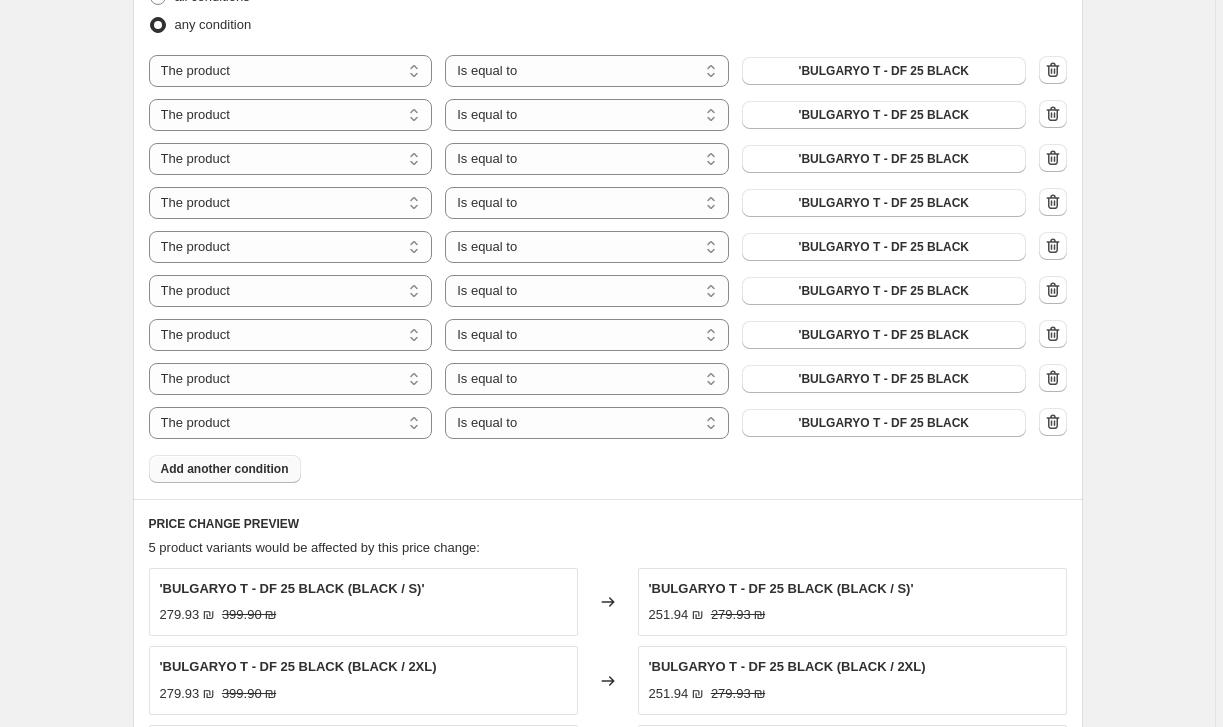 click on "Add another condition" at bounding box center (225, 469) 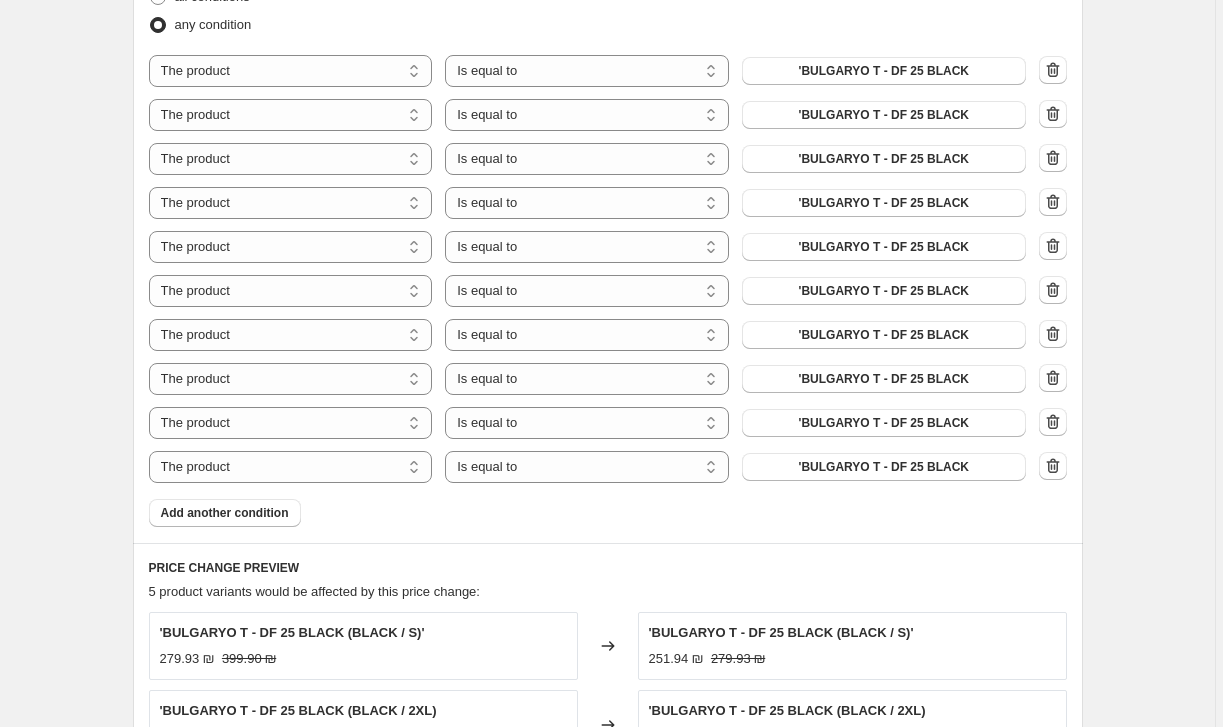 click on "Product filters Products must match: all conditions any condition The product The product's collection The product's tag The product's vendor The product's status The variant's title Inventory quantity The product Is equal to Is not equal to Is equal to 'BULGARYO T - DF 25       BLACK The product The product's collection The product's tag The product's vendor The product's status The variant's title Inventory quantity The product Is equal to Is not equal to Is equal to 'BULGARYO T - DF 25       BLACK The product The product's collection The product's tag The product's vendor The product's status The variant's title Inventory quantity The product Is equal to Is not equal to Is equal to 'BULGARYO T - DF 25       BLACK The product The product's collection The product's tag The product's vendor The product's status The variant's title Inventory quantity The product Is equal to Is not equal to Is equal to 'BULGARYO T - DF 25       BLACK The product The product's collection The product's tag The product's vendor" at bounding box center (608, 232) 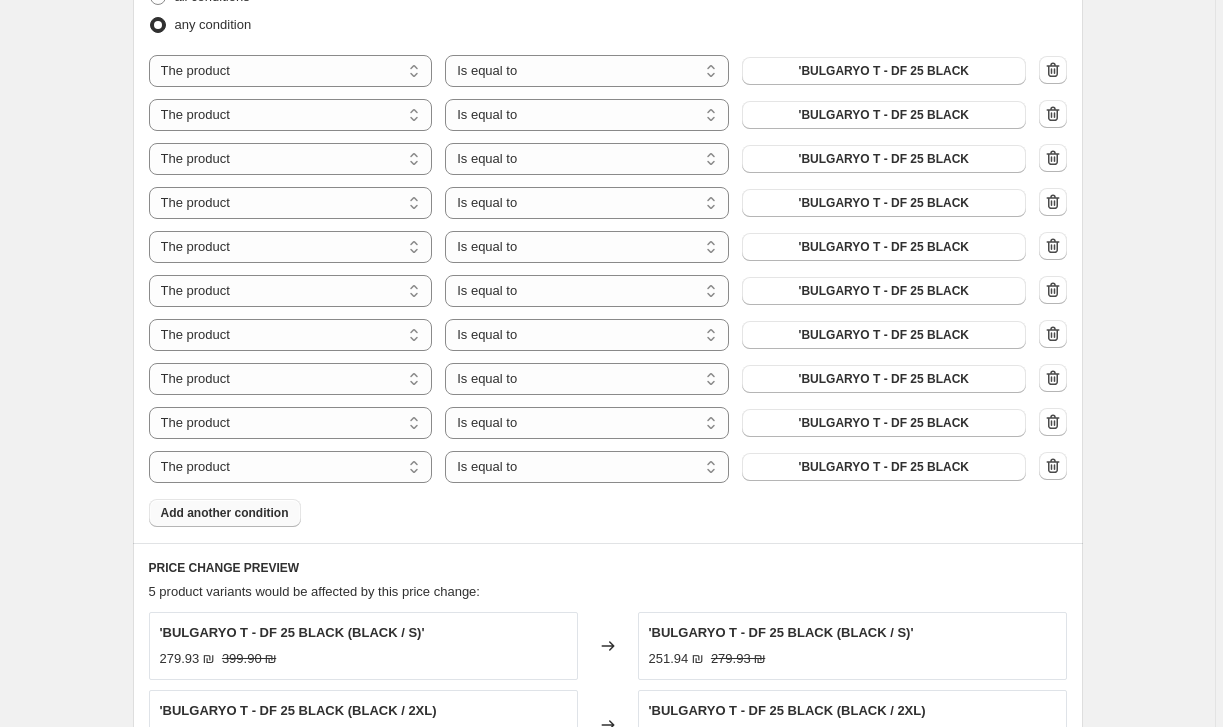 click on "Add another condition" at bounding box center (225, 513) 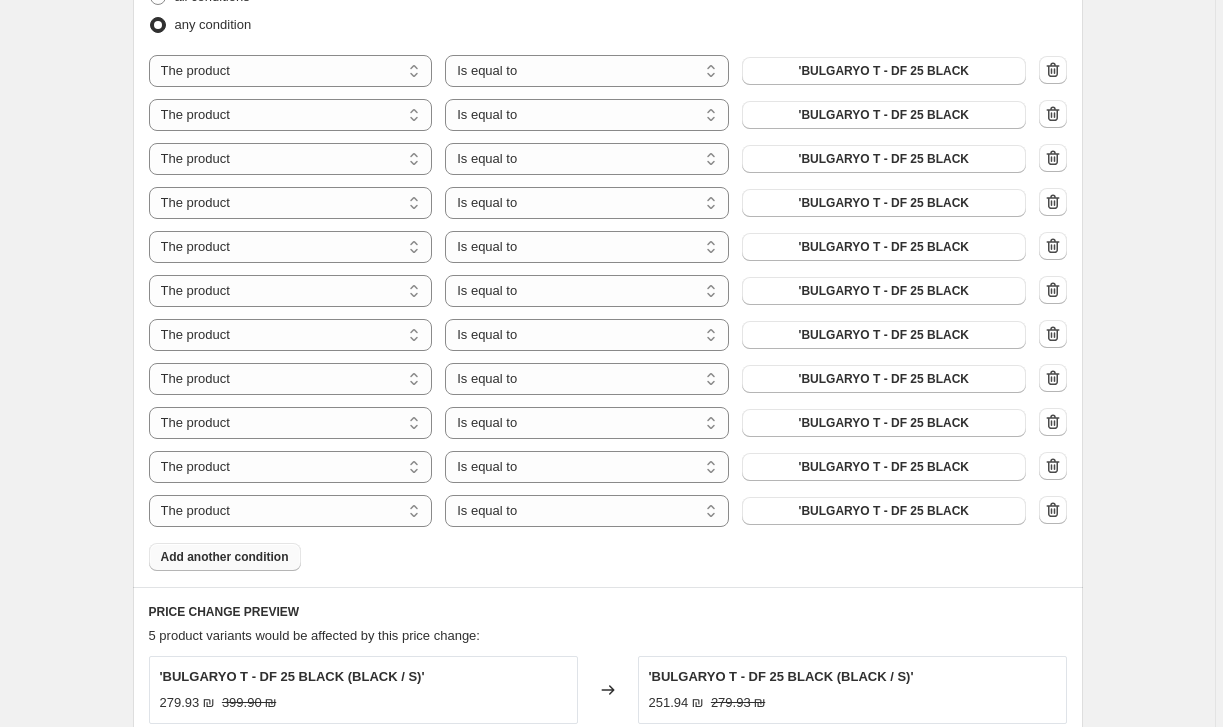 click on "Product filters Products must match: all conditions any condition The product The product's collection The product's tag The product's vendor The product's status The variant's title Inventory quantity The product Is equal to Is not equal to Is equal to 'BULGARYO T - DF 25       BLACK The product The product's collection The product's tag The product's vendor The product's status The variant's title Inventory quantity The product Is equal to Is not equal to Is equal to 'BULGARYO T - DF 25       BLACK The product The product's collection The product's tag The product's vendor The product's status The variant's title Inventory quantity The product Is equal to Is not equal to Is equal to 'BULGARYO T - DF 25       BLACK The product The product's collection The product's tag The product's vendor The product's status The variant's title Inventory quantity The product Is equal to Is not equal to Is equal to 'BULGARYO T - DF 25       BLACK The product The product's collection The product's tag The product's vendor" at bounding box center [608, 254] 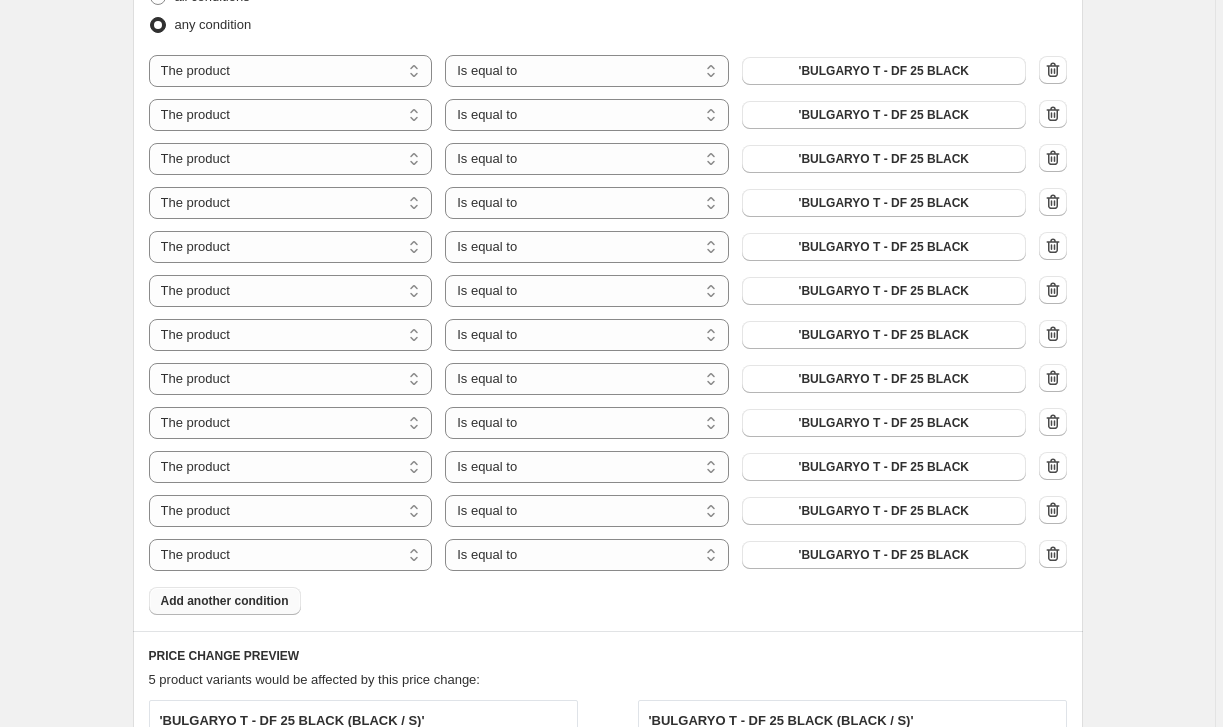 click on "Add another condition" at bounding box center [225, 601] 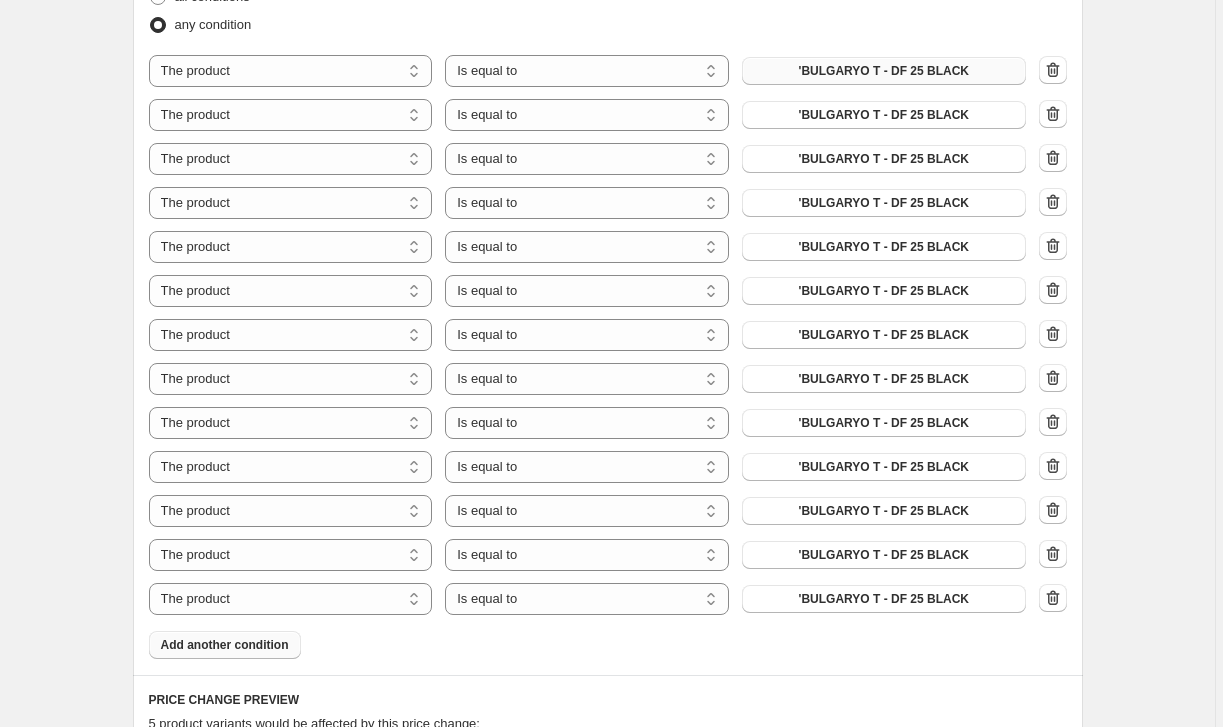 click on "'BULGARYO T - DF 25       BLACK" at bounding box center (884, 71) 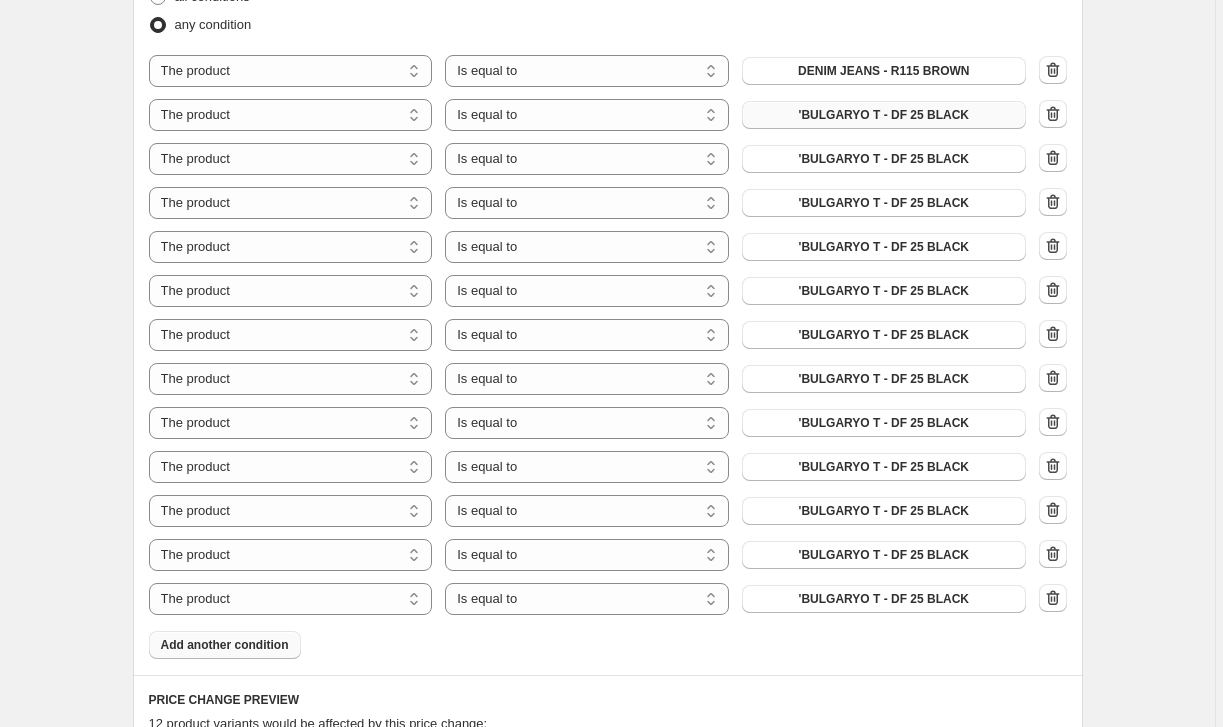 click on "'BULGARYO T - DF 25       BLACK" at bounding box center [884, 115] 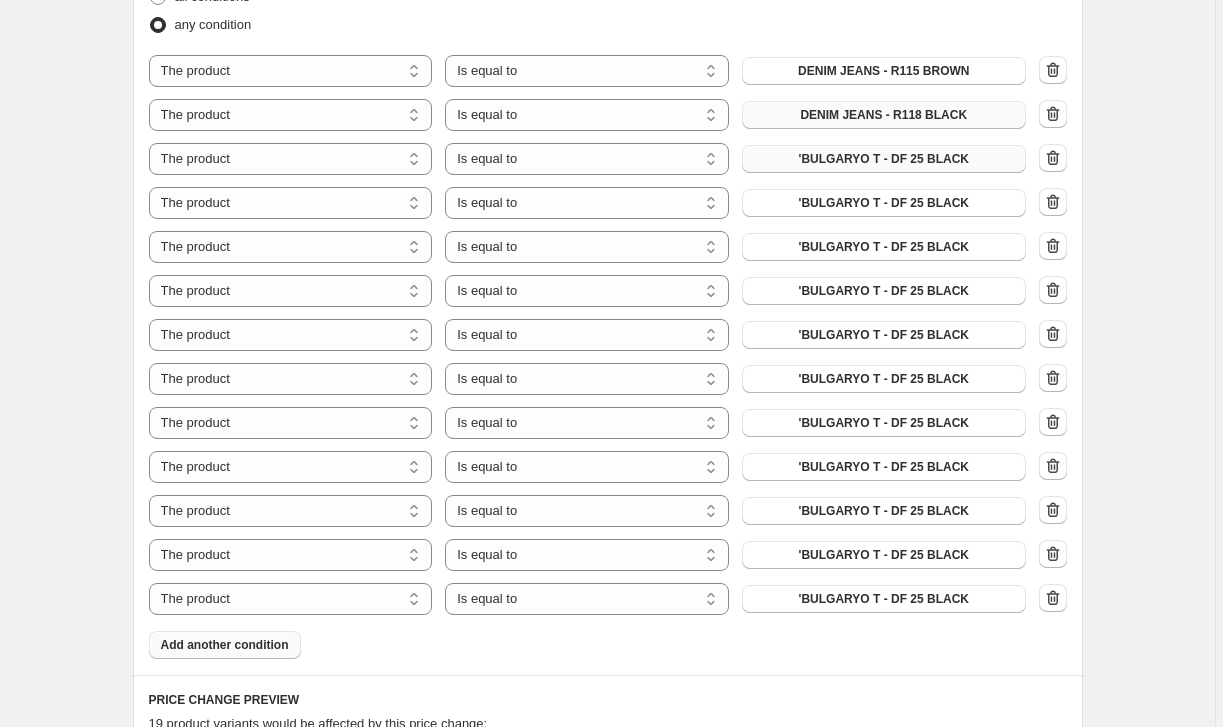 click on "'BULGARYO T - DF 25       BLACK" at bounding box center [884, 159] 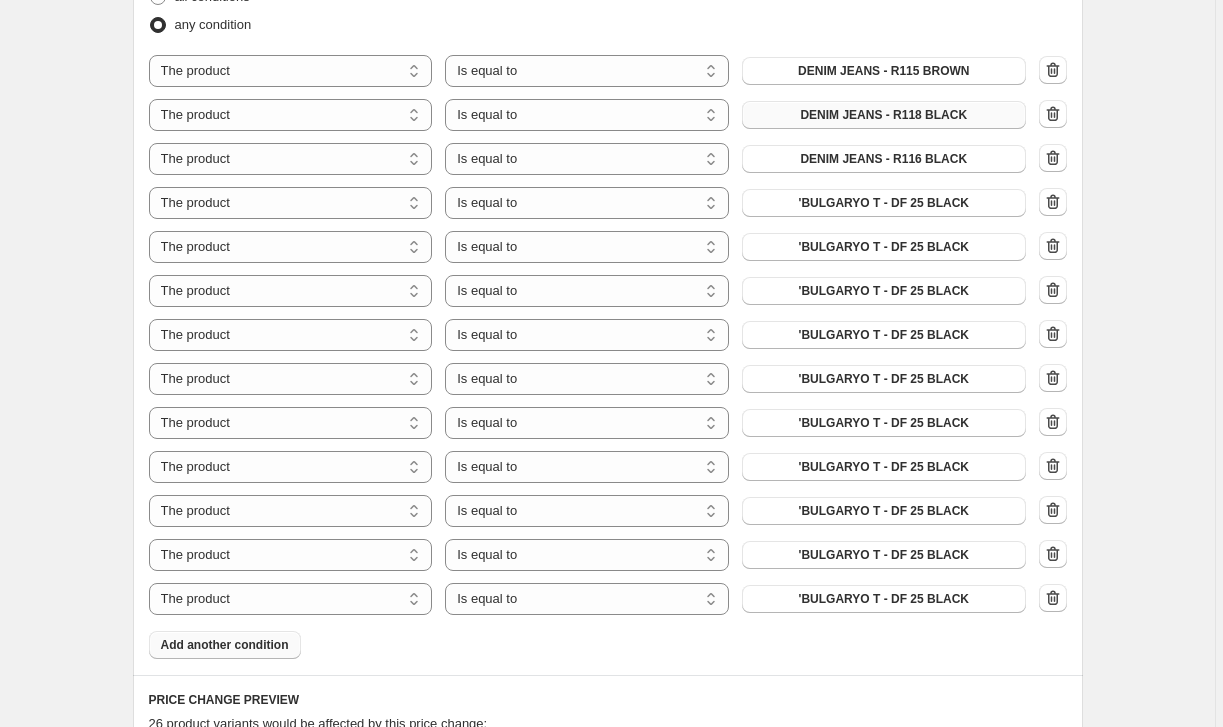 click on "The product The product's collection The product's tag The product's vendor The product's status The variant's title Inventory quantity The product Is equal to Is not equal to Is equal to 'BULGARYO T - DF 25       BLACK" at bounding box center (587, 203) 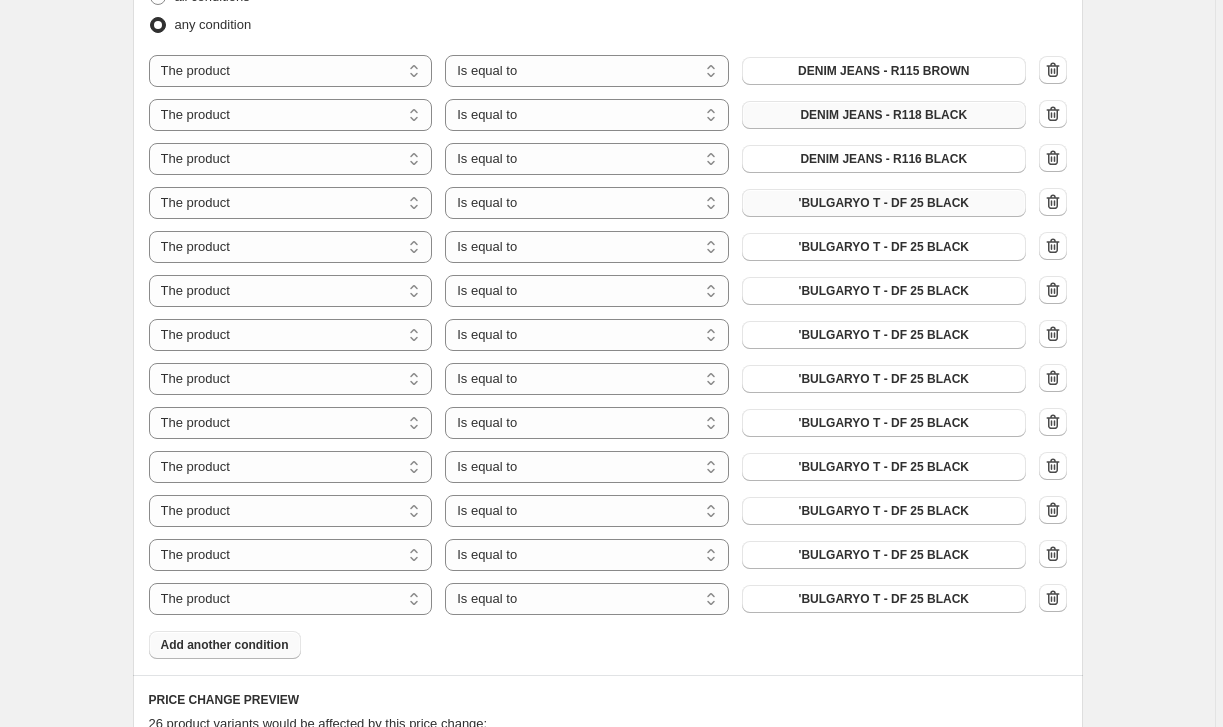 click on "'BULGARYO T - DF 25       BLACK" at bounding box center [884, 203] 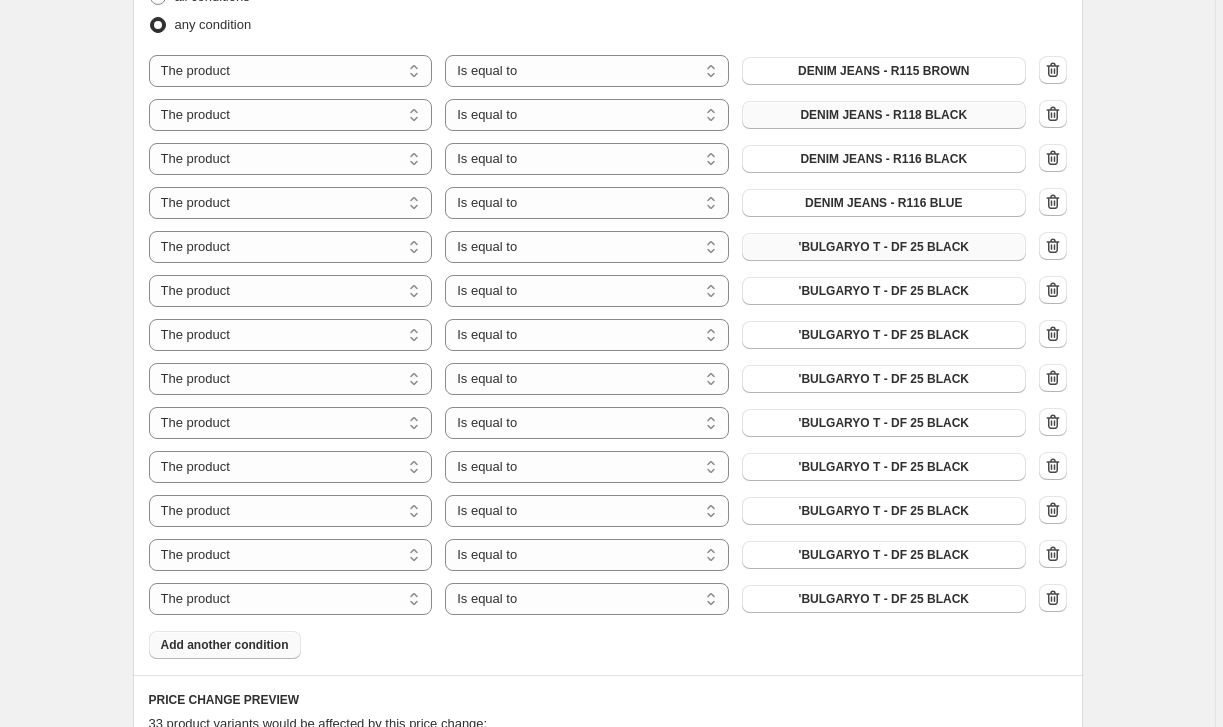 click on "'BULGARYO T - DF 25       BLACK" at bounding box center (884, 247) 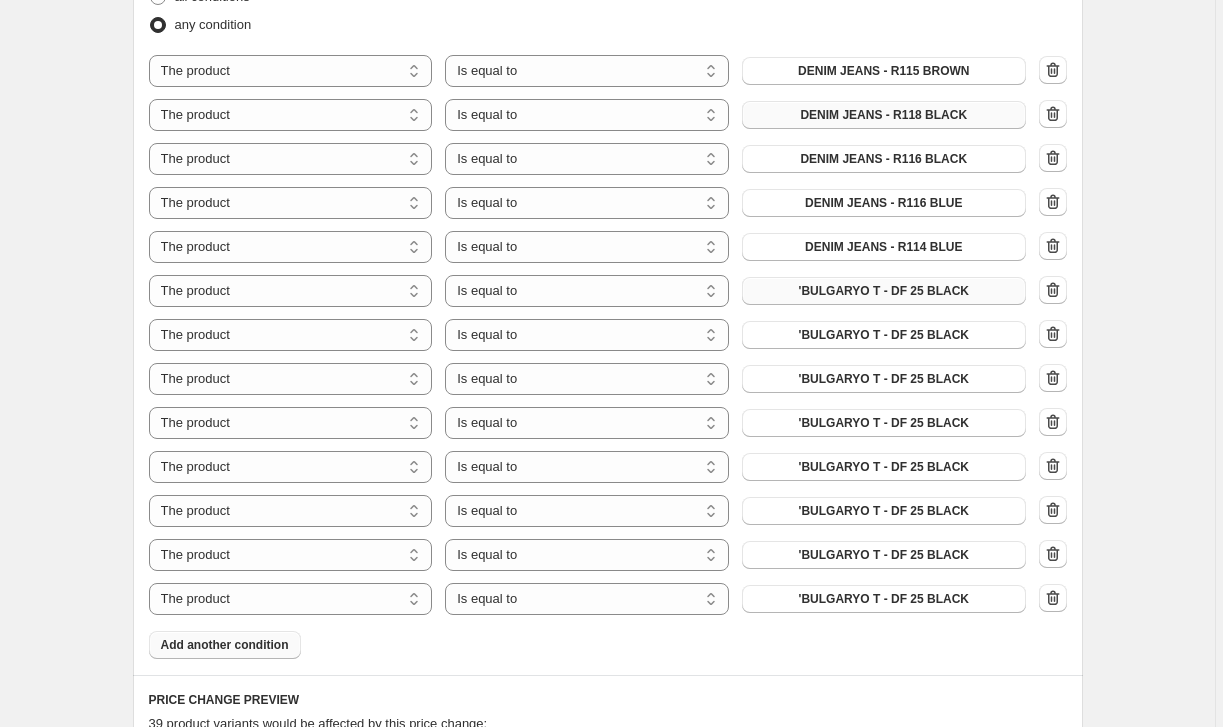 click on "'BULGARYO T - DF 25       BLACK" at bounding box center (884, 291) 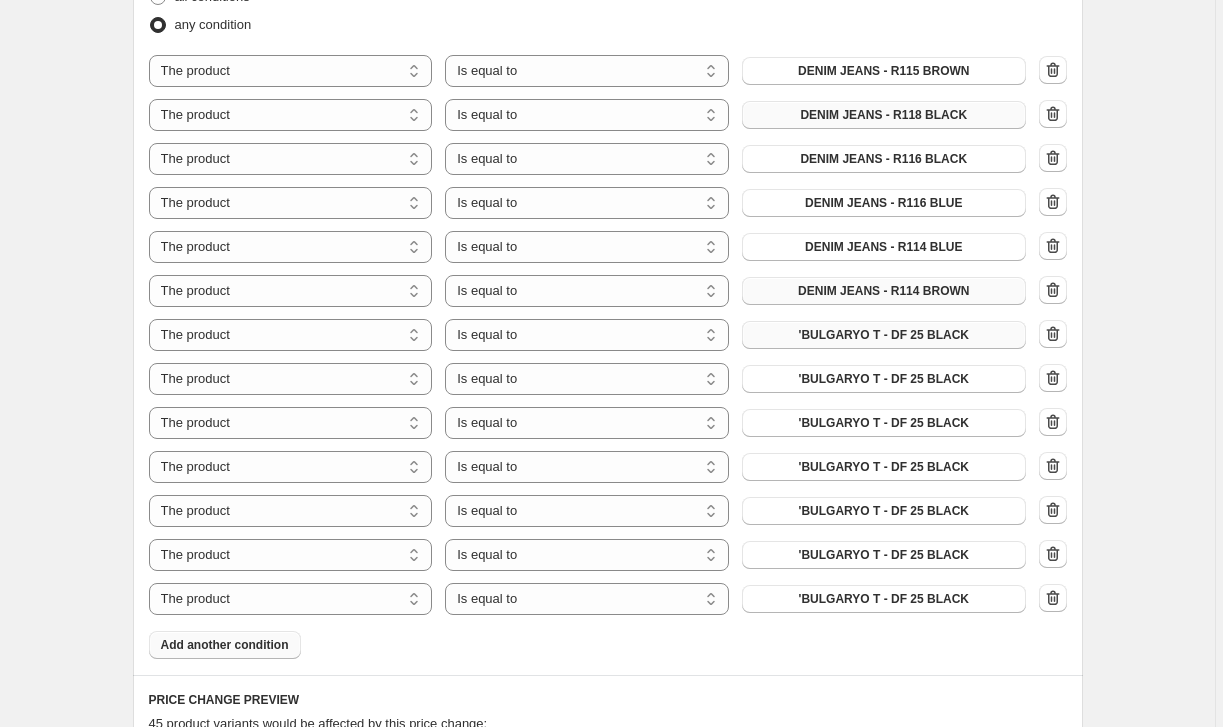 click on "'BULGARYO T - DF 25       BLACK" at bounding box center (884, 335) 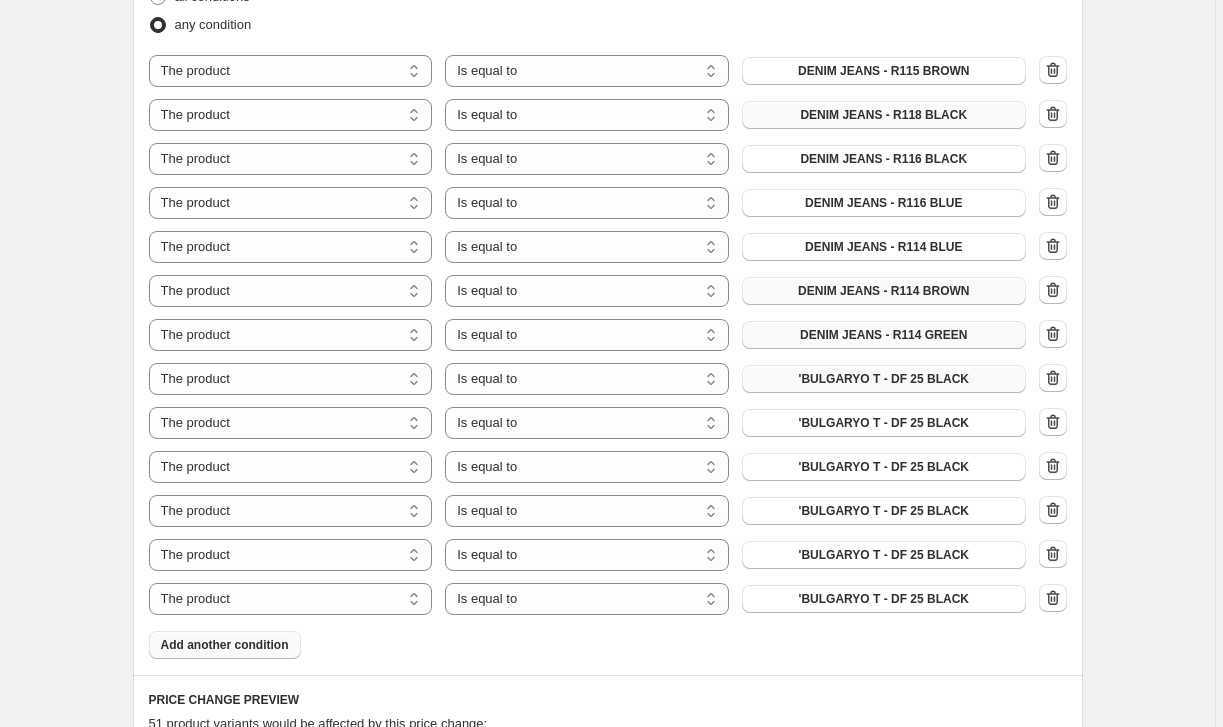 click on "'BULGARYO T - DF 25       BLACK" at bounding box center [884, 379] 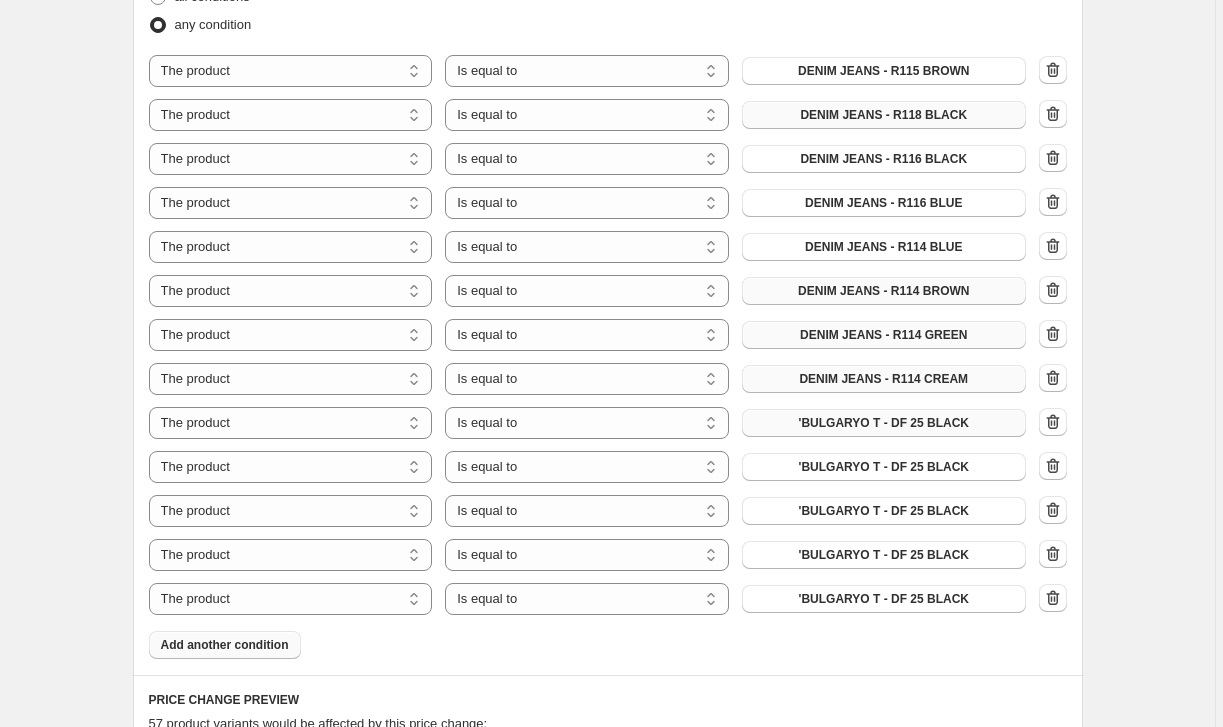 click on "'BULGARYO T - DF 25       BLACK" at bounding box center (884, 423) 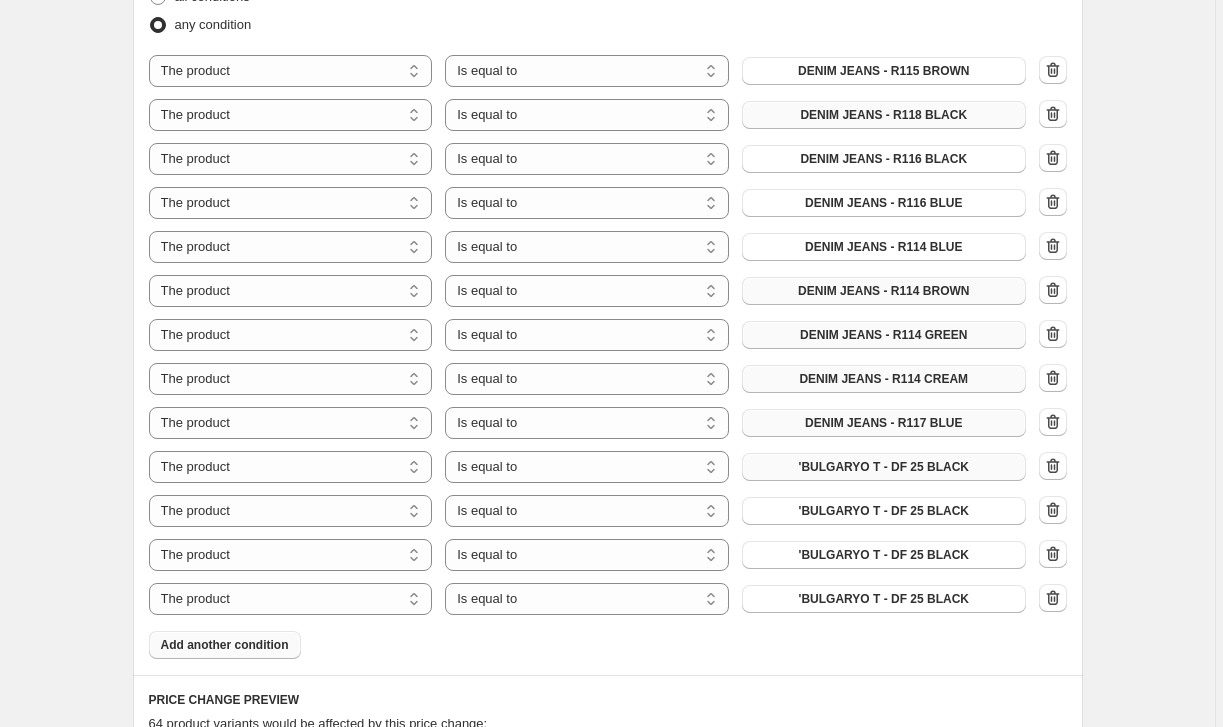 click on "'BULGARYO T - DF 25       BLACK" at bounding box center [884, 467] 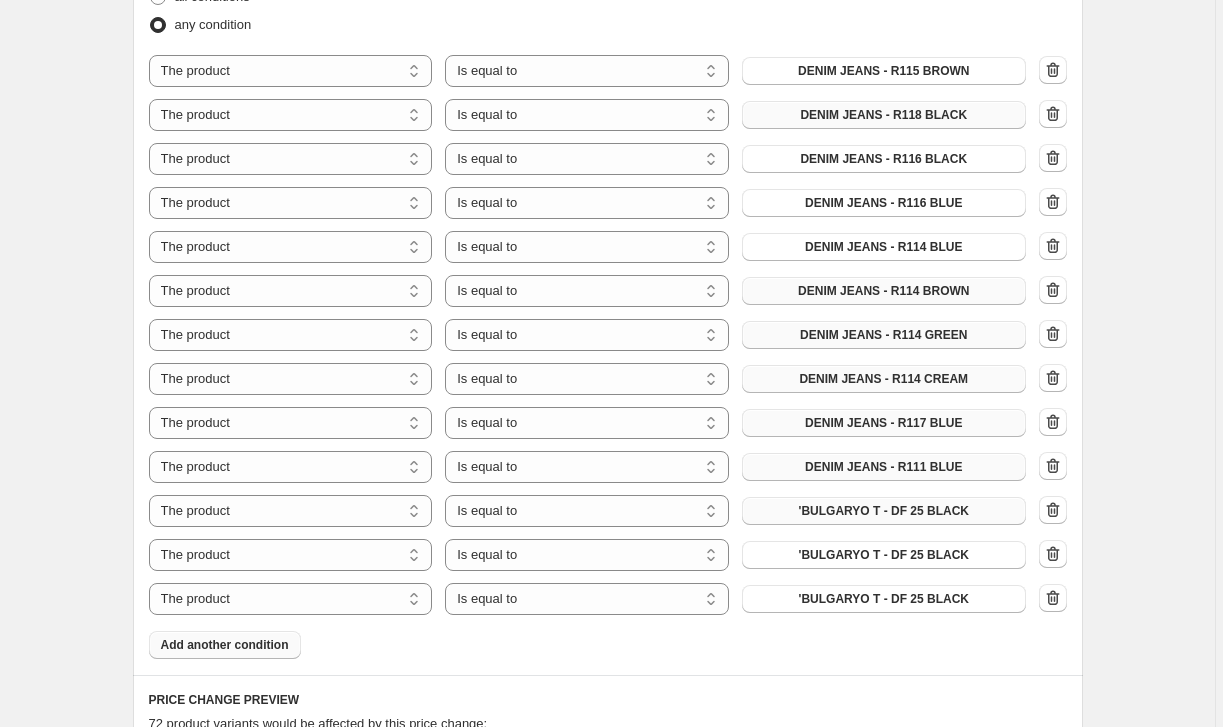 click on "'BULGARYO T - DF 25       BLACK" at bounding box center (884, 511) 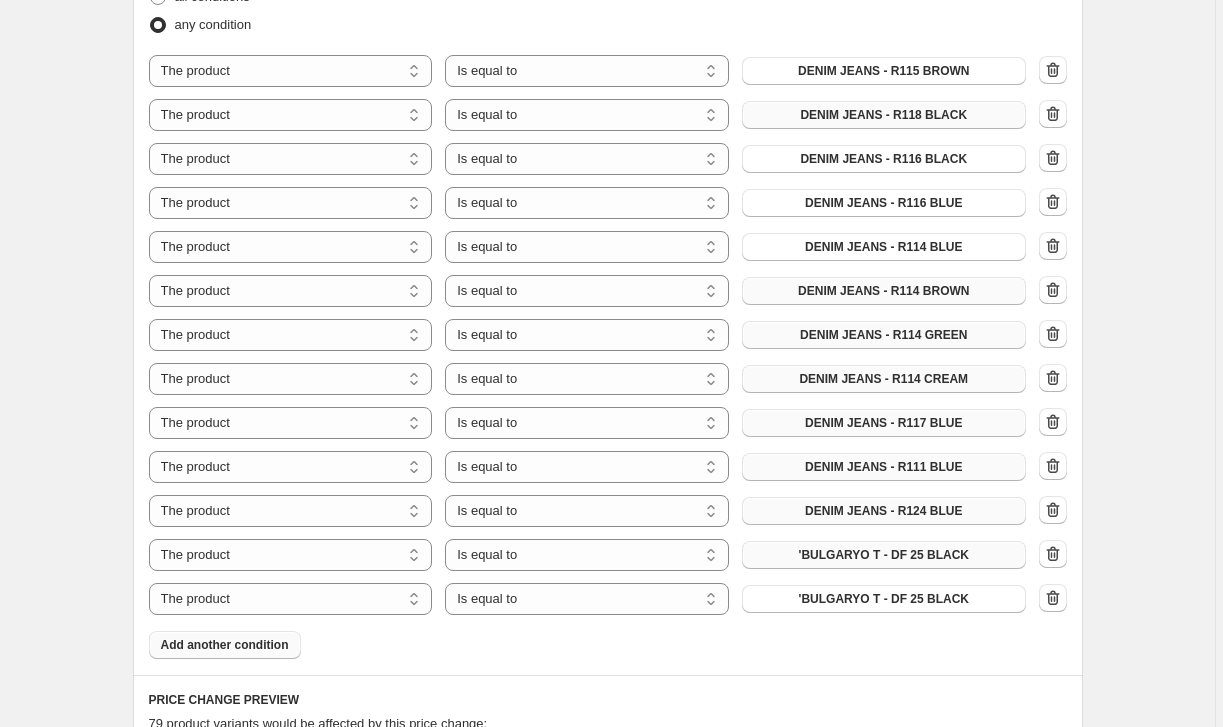 click on "'BULGARYO T - DF 25       BLACK" at bounding box center [884, 555] 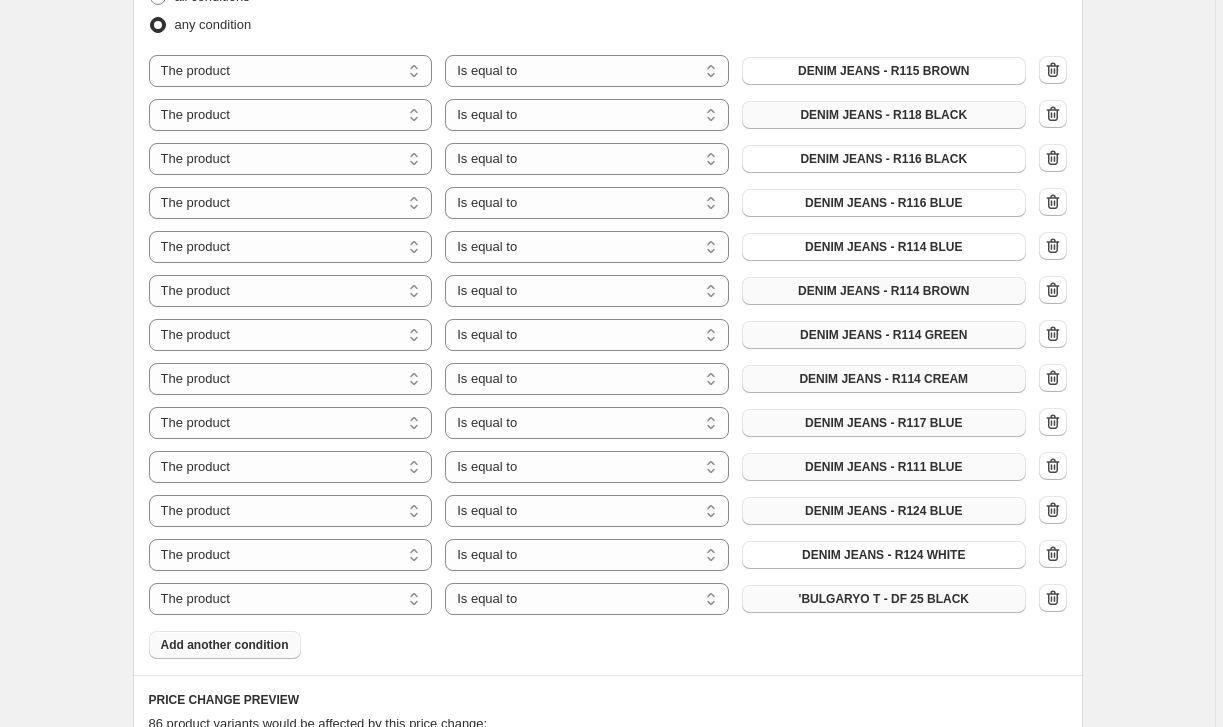 click on "'BULGARYO T - DF 25       BLACK" at bounding box center [884, 599] 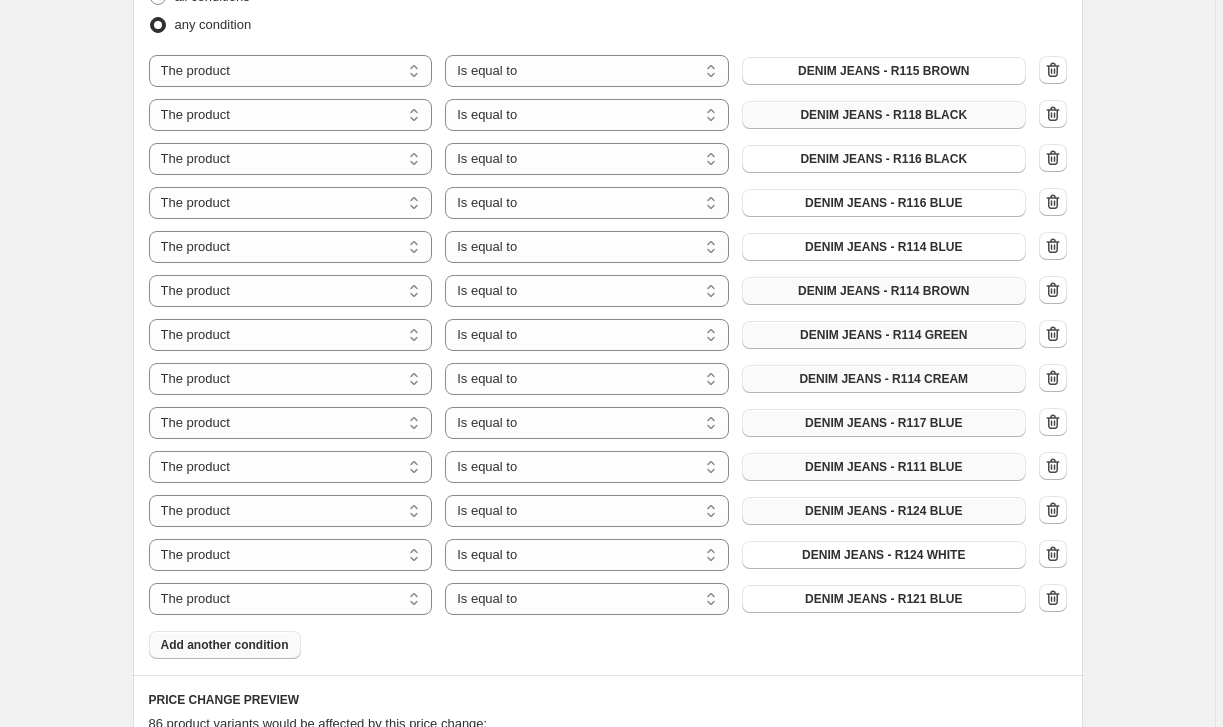 click on "Add another condition" at bounding box center (225, 645) 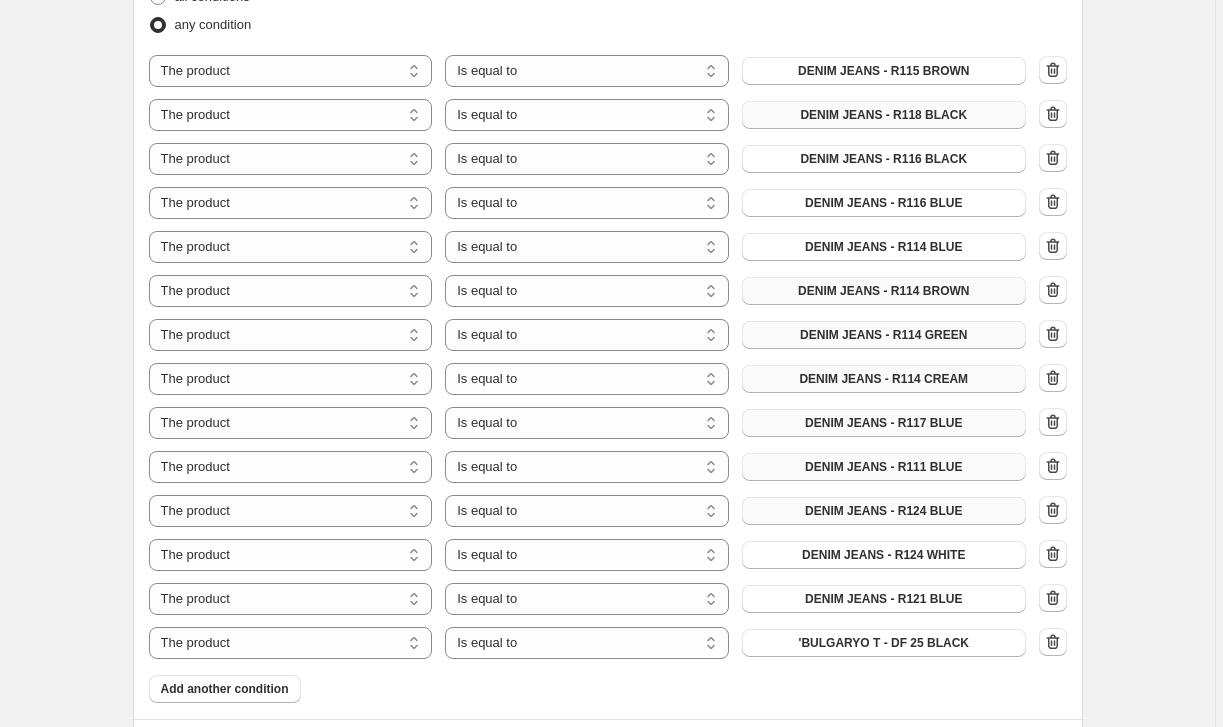 click on "Products must match: all conditions any condition The product The product's collection The product's tag The product's vendor The product's status The variant's title Inventory quantity The product Is equal to Is not equal to Is equal to DENIM JEANS - R115  BROWN The product The product's collection The product's tag The product's vendor The product's status The variant's title Inventory quantity The product Is equal to Is not equal to Is equal to DENIM JEANS - R118 BLACK The product The product's collection The product's tag The product's vendor The product's status The variant's title Inventory quantity The product Is equal to Is not equal to Is equal to DENIM JEANS - R116        BLACK The product The product's collection The product's tag The product's vendor The product's status The variant's title Inventory quantity The product Is equal to Is not equal to Is equal to DENIM JEANS - R116   BLUE The product The product's collection The product's tag The product's vendor The product's status The product" at bounding box center (608, 331) 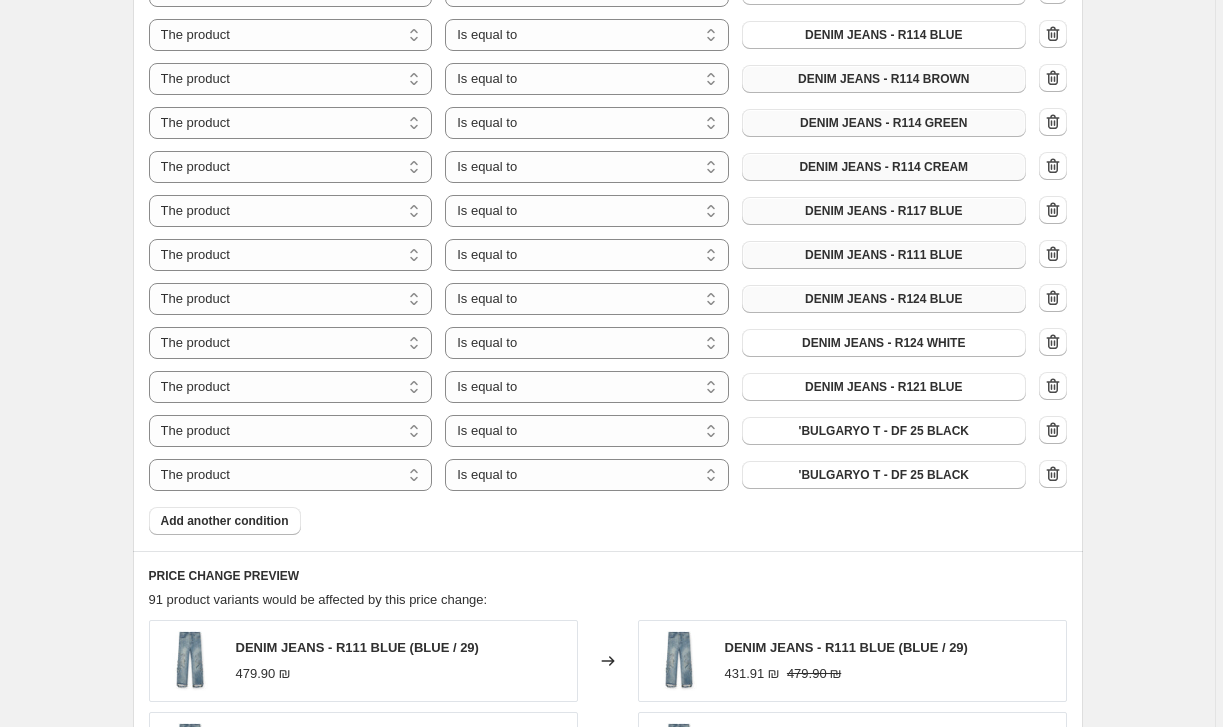 scroll, scrollTop: 1482, scrollLeft: 0, axis: vertical 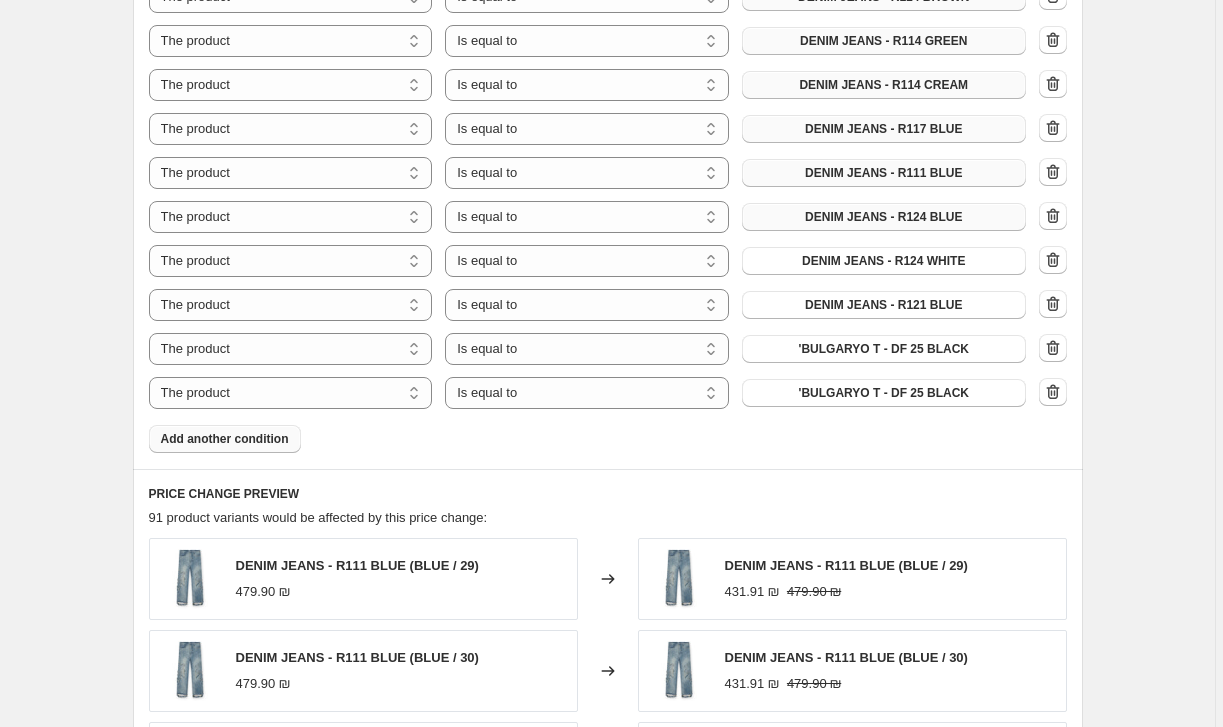 click on "Add another condition" at bounding box center (225, 439) 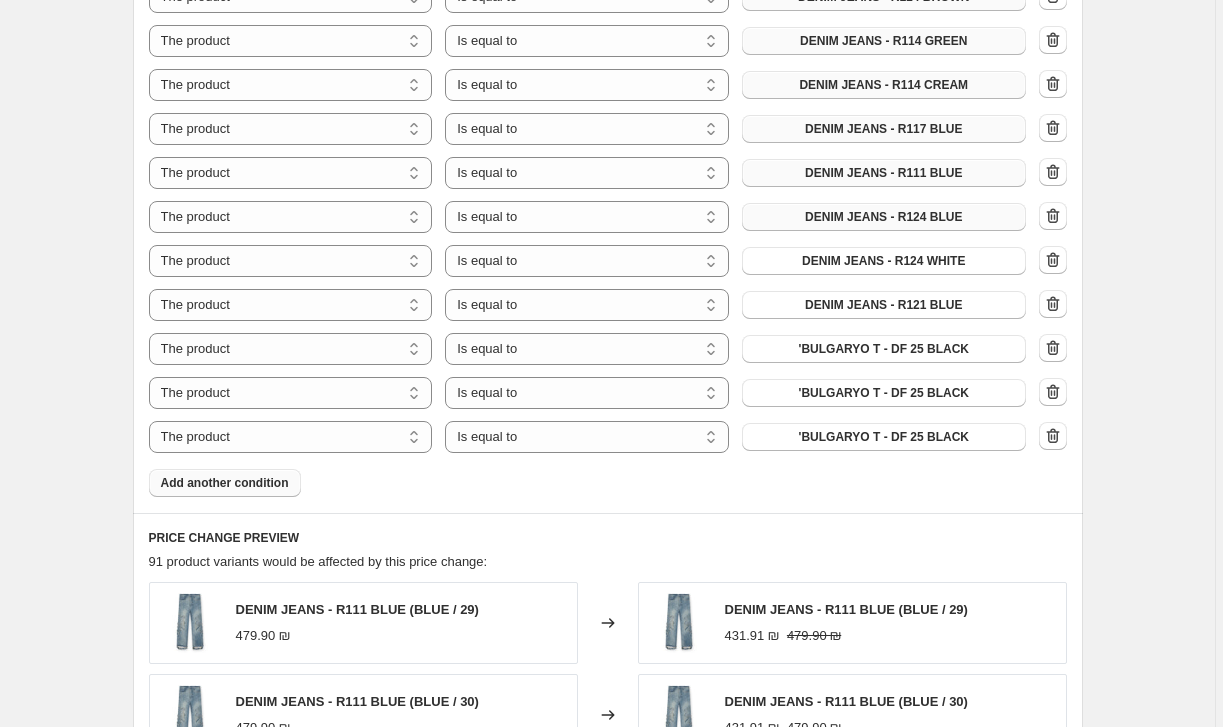 click on "Add another condition" at bounding box center (225, 483) 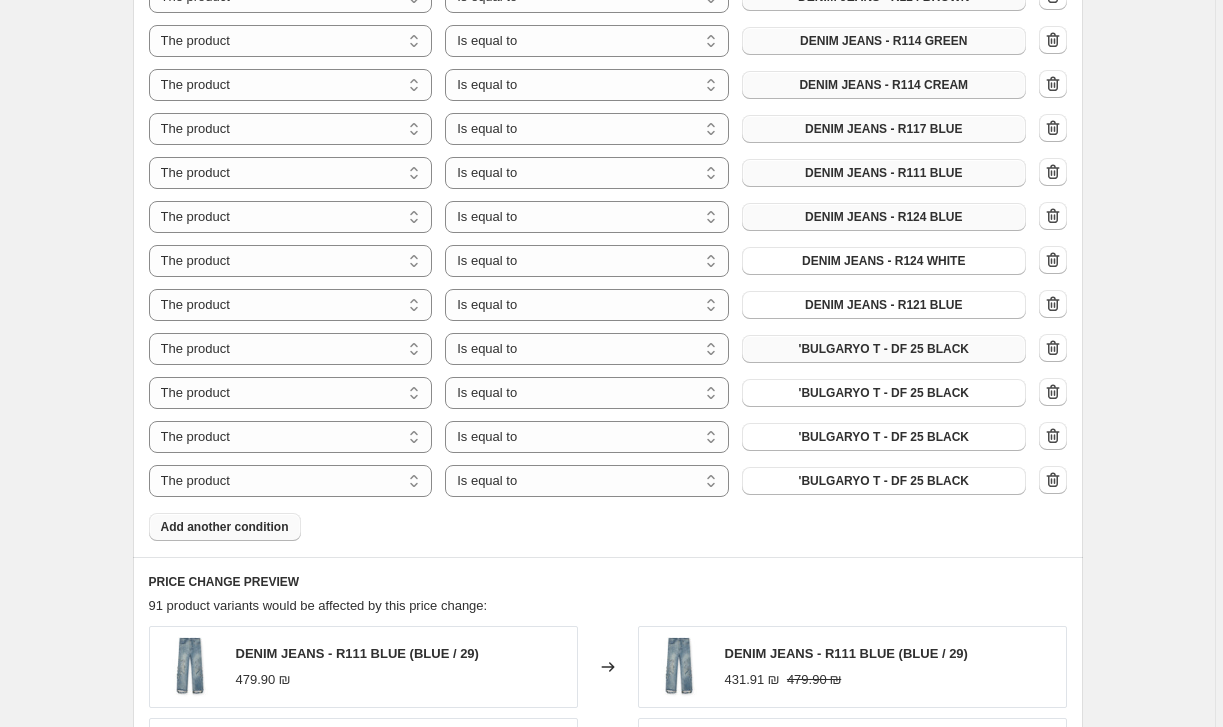 click on "'BULGARYO T - DF 25       BLACK" at bounding box center (884, 349) 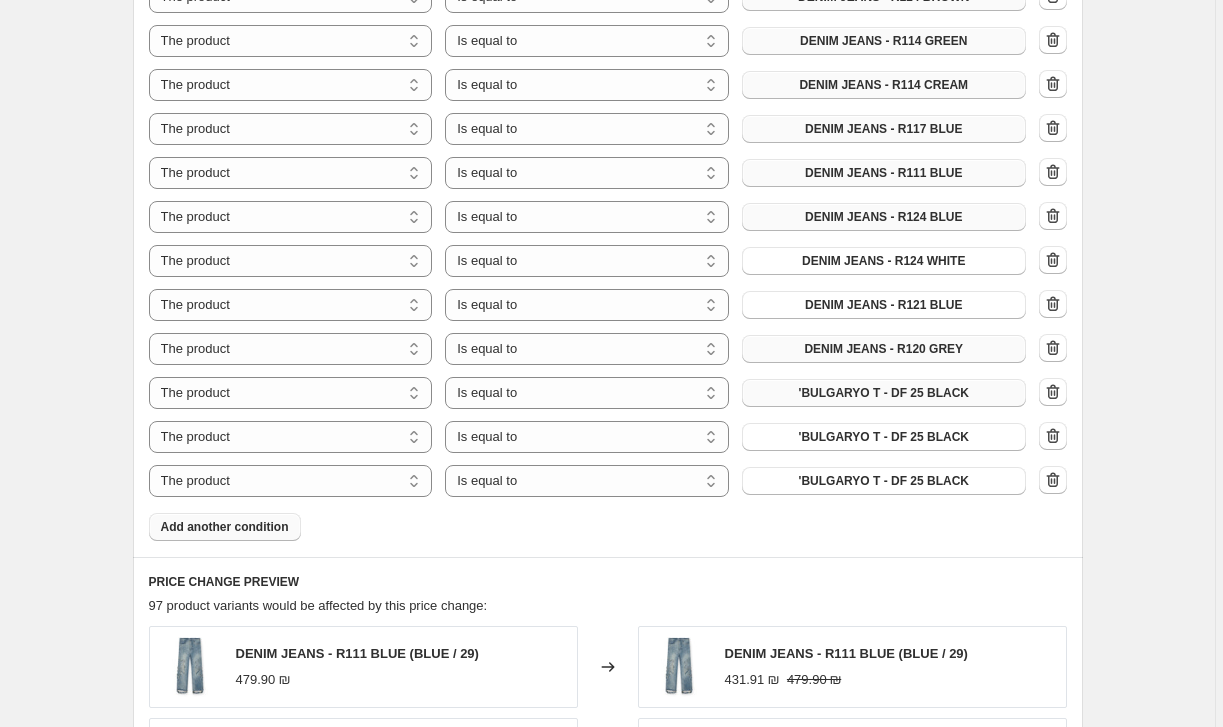 click on "'BULGARYO T - DF 25       BLACK" at bounding box center [884, 393] 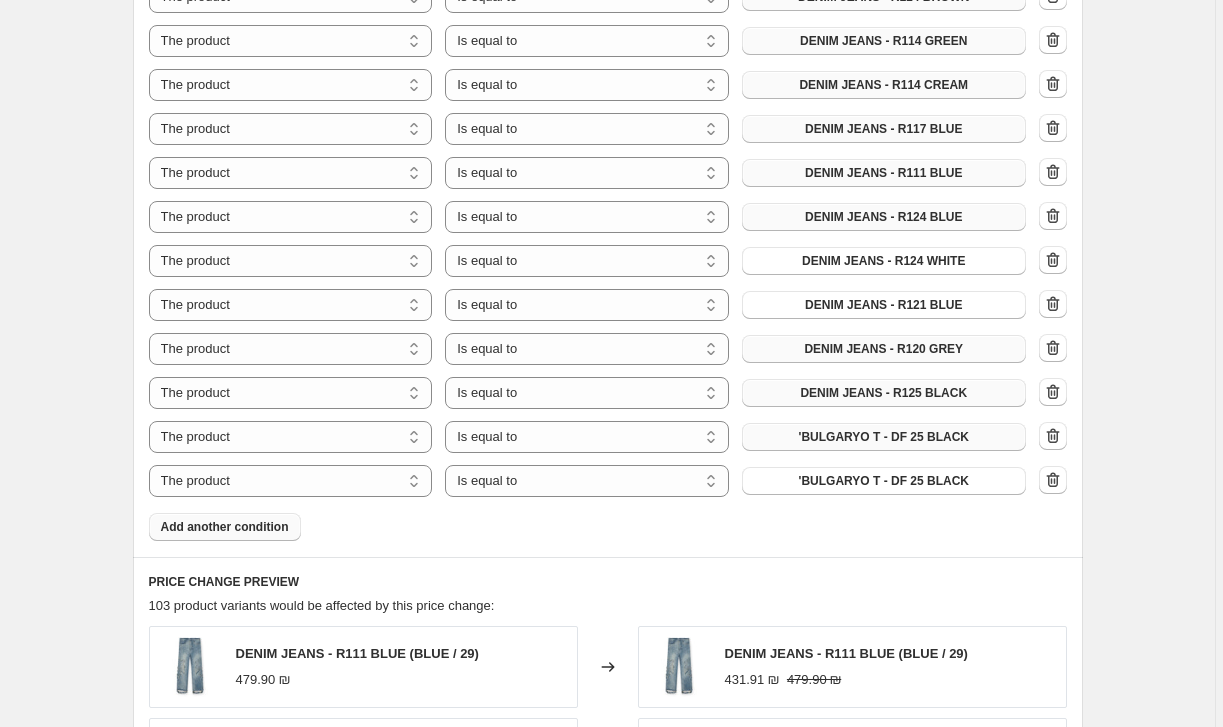 click on "'BULGARYO T - DF 25       BLACK" at bounding box center (884, 437) 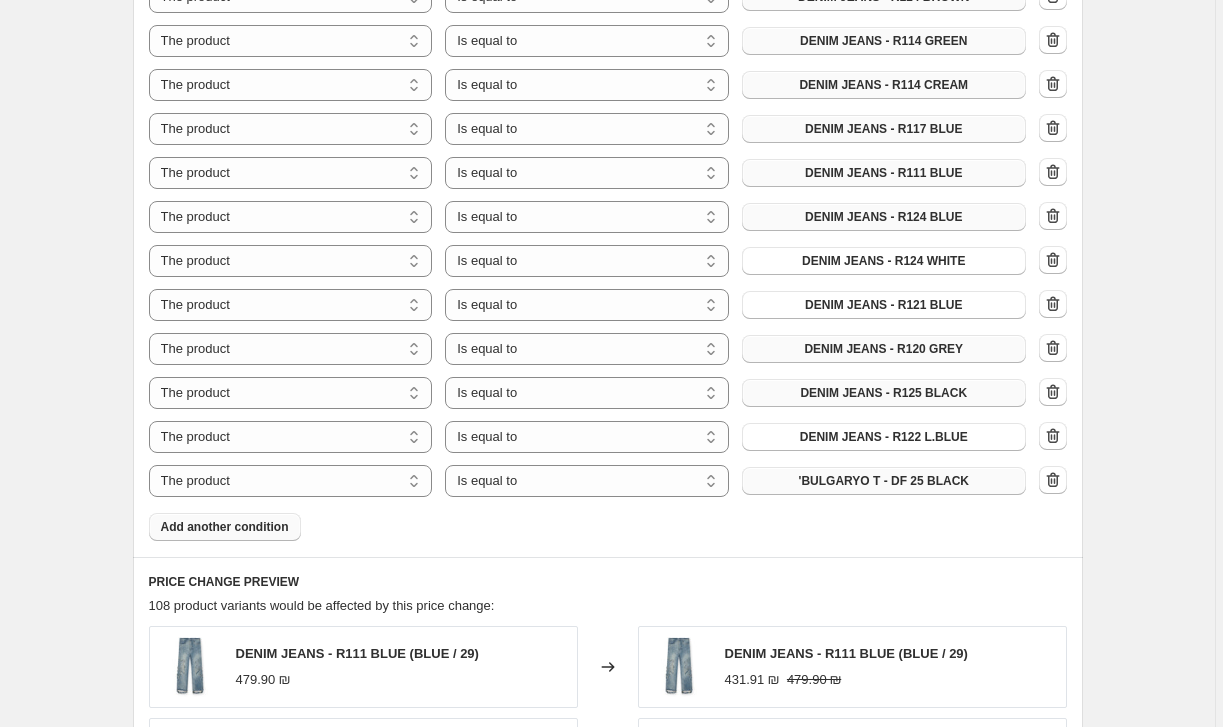 click on "'BULGARYO T - DF 25       BLACK" at bounding box center (884, 481) 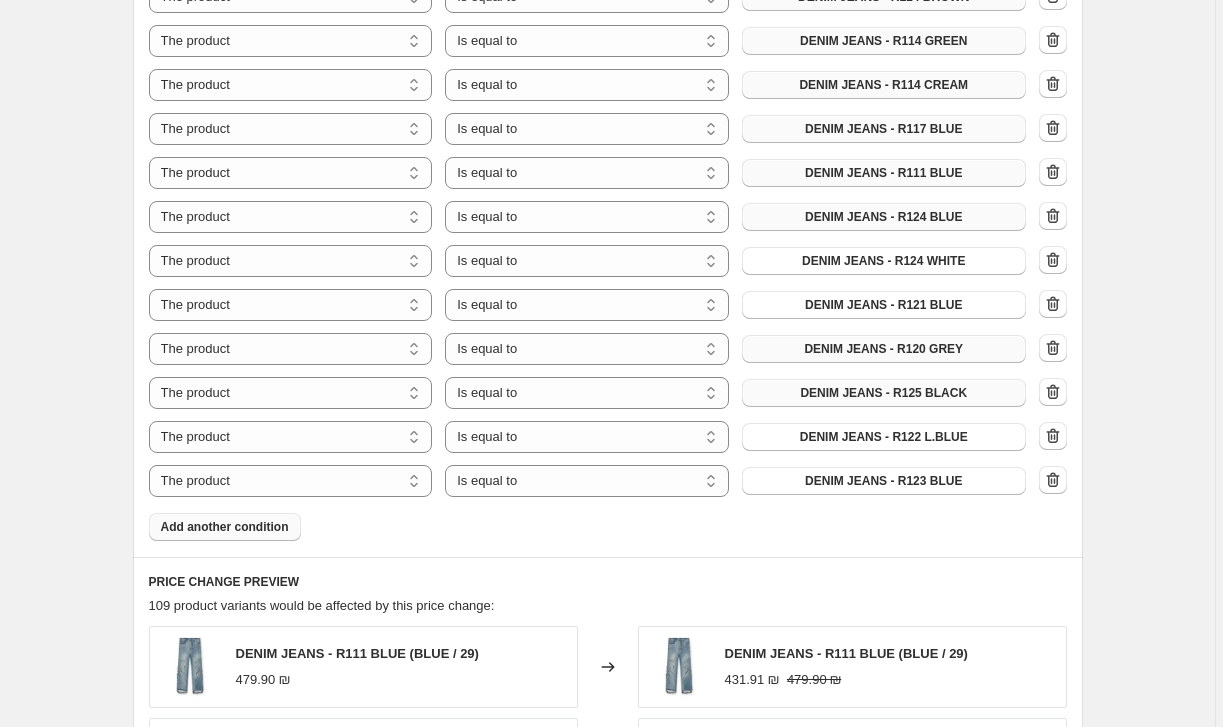 click on "Add another condition" at bounding box center (225, 527) 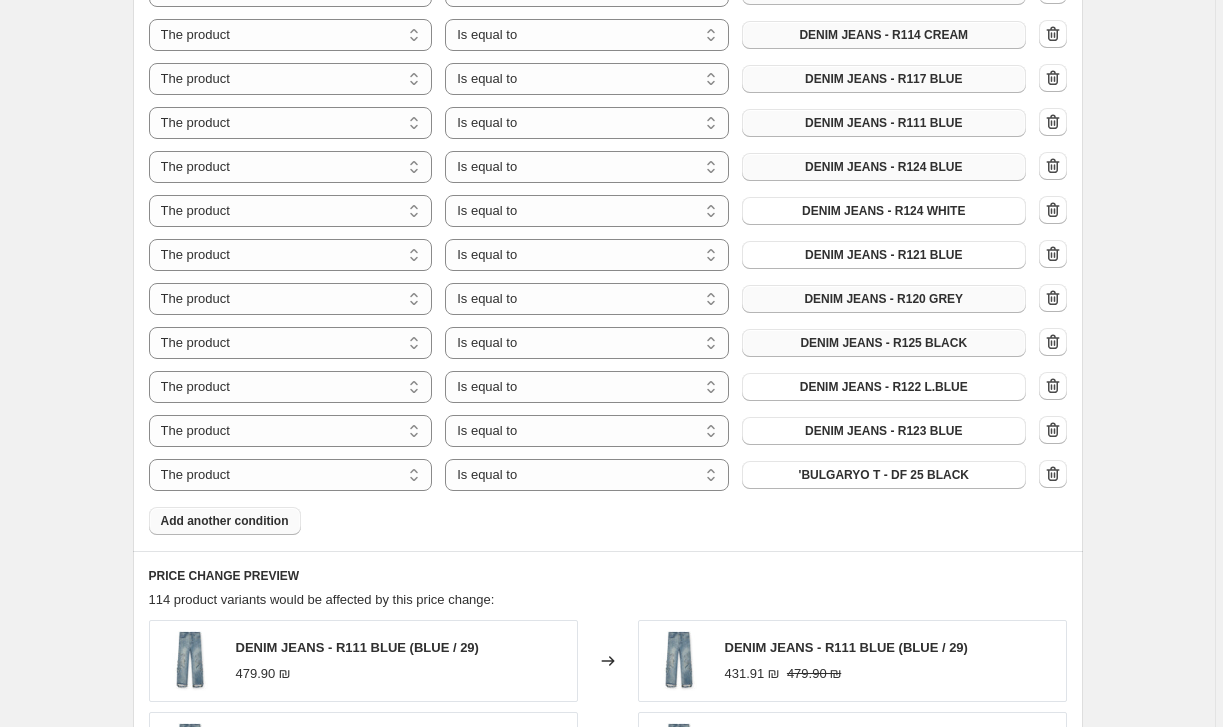 scroll, scrollTop: 1538, scrollLeft: 0, axis: vertical 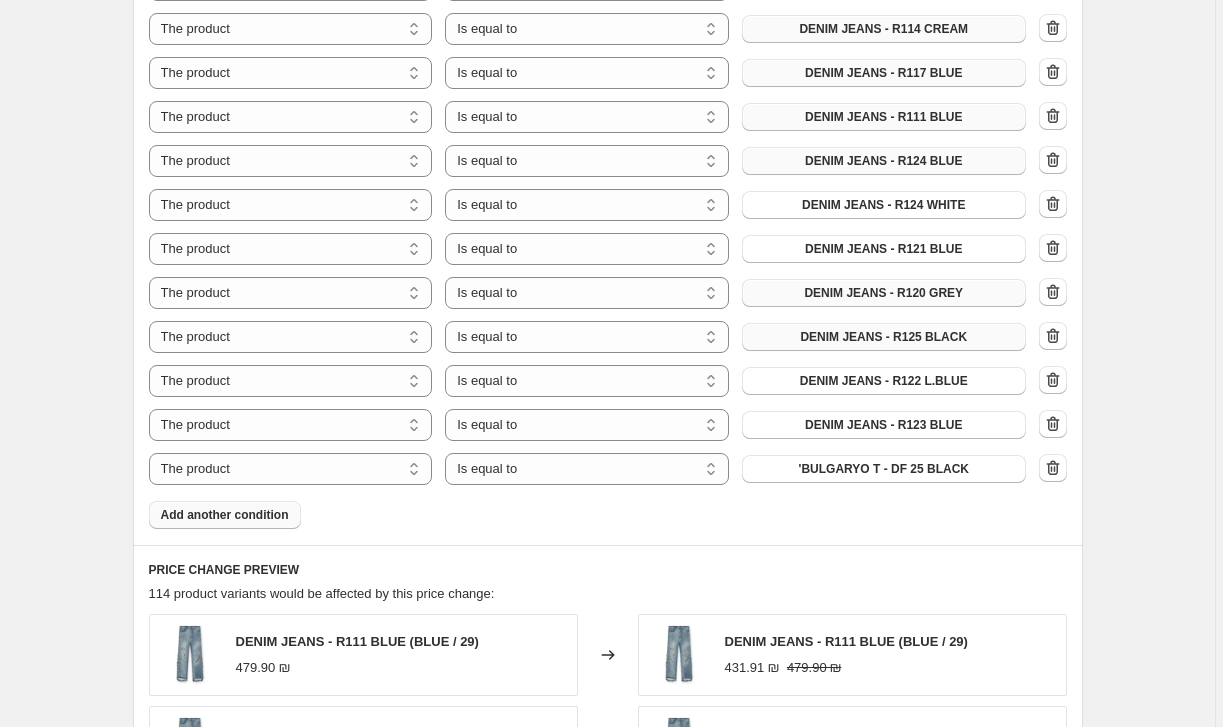 click on "Product filters Products must match: all conditions any condition The product The product's collection The product's tag The product's vendor The product's status The variant's title Inventory quantity The product Is equal to Is not equal to Is equal to DENIM JEANS - R115  BROWN The product The product's collection The product's tag The product's vendor The product's status The variant's title Inventory quantity The product Is equal to Is not equal to Is equal to DENIM JEANS - R118 BLACK The product The product's collection The product's tag The product's vendor The product's status The variant's title Inventory quantity The product Is equal to Is not equal to Is equal to DENIM JEANS - R116        BLACK The product The product's collection The product's tag The product's vendor The product's status The variant's title Inventory quantity The product Is equal to Is not equal to Is equal to DENIM JEANS - R116   BLUE The product The product's collection The product's tag The product's vendor The product's status" at bounding box center (608, 58) 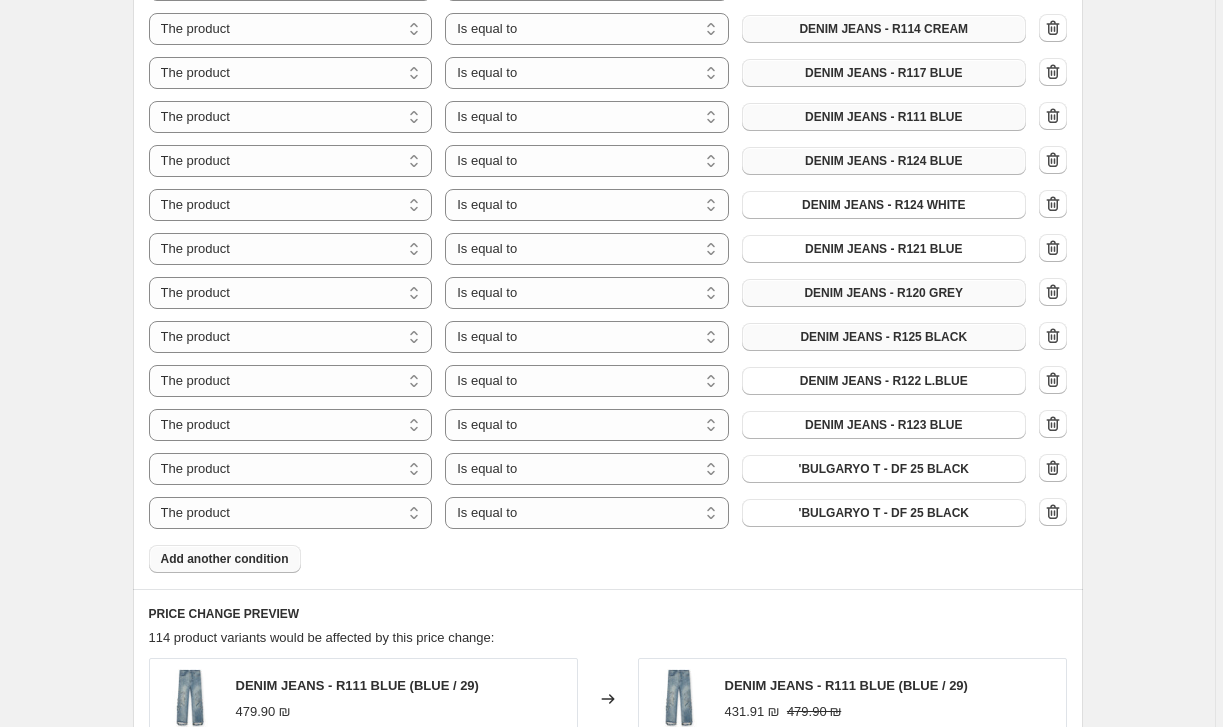 click on "Add another condition" at bounding box center (225, 559) 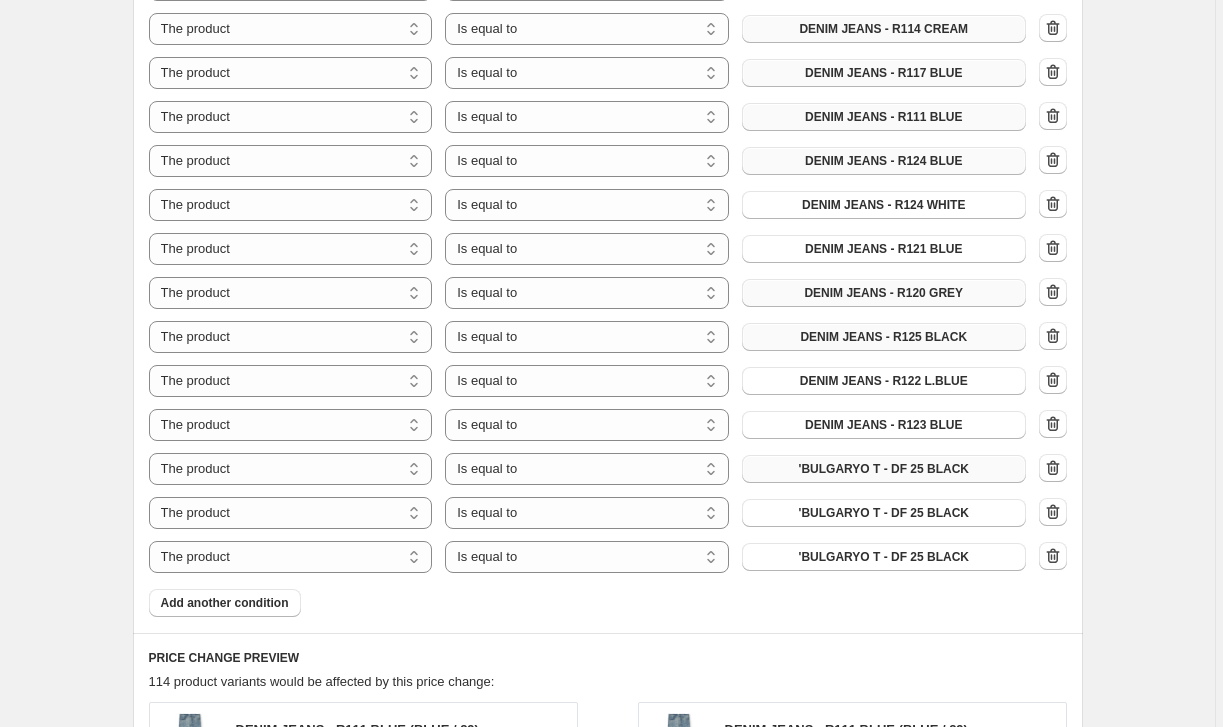 click on "'BULGARYO T - DF 25       BLACK" at bounding box center [884, 469] 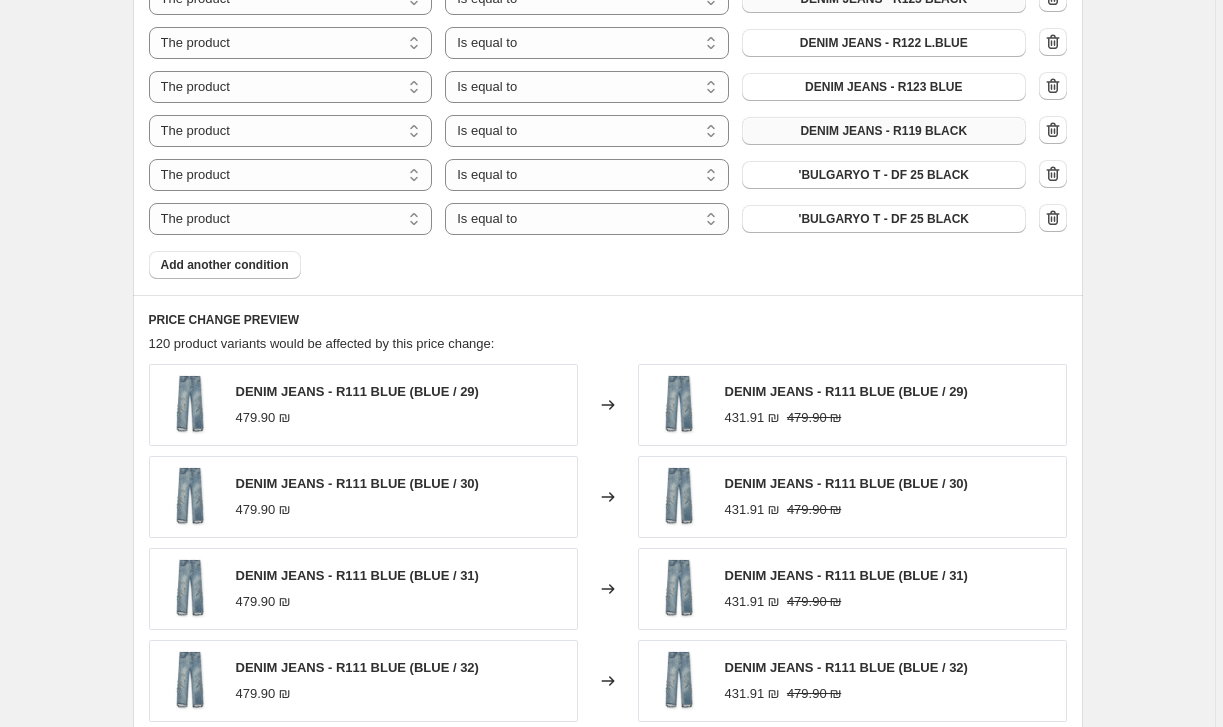 scroll, scrollTop: 1896, scrollLeft: 0, axis: vertical 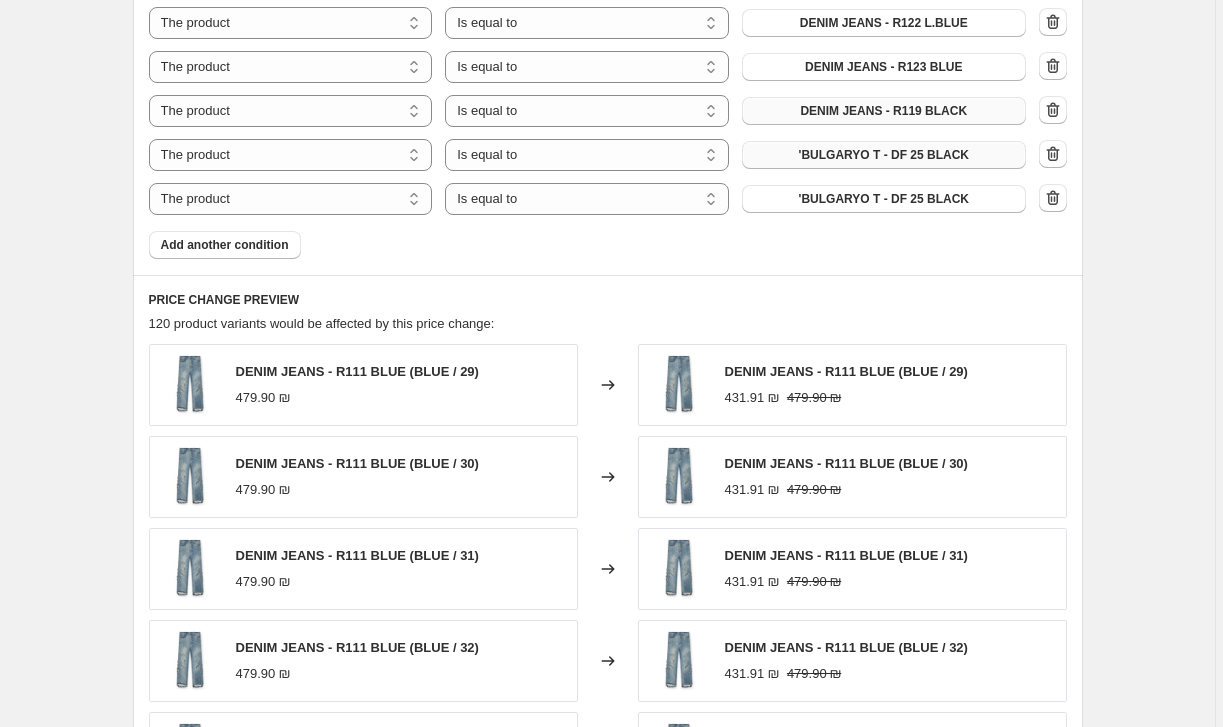 click on "'BULGARYO T - DF 25       BLACK" at bounding box center (884, 155) 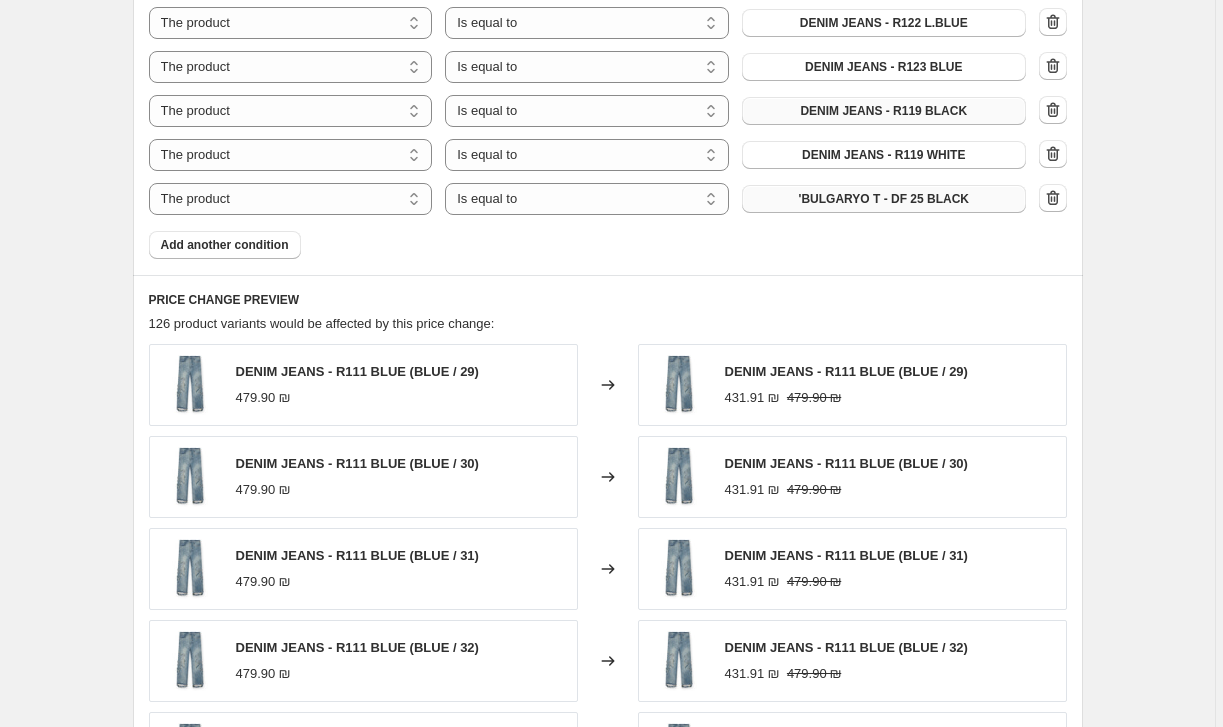click on "'BULGARYO T - DF 25       BLACK" at bounding box center (884, 199) 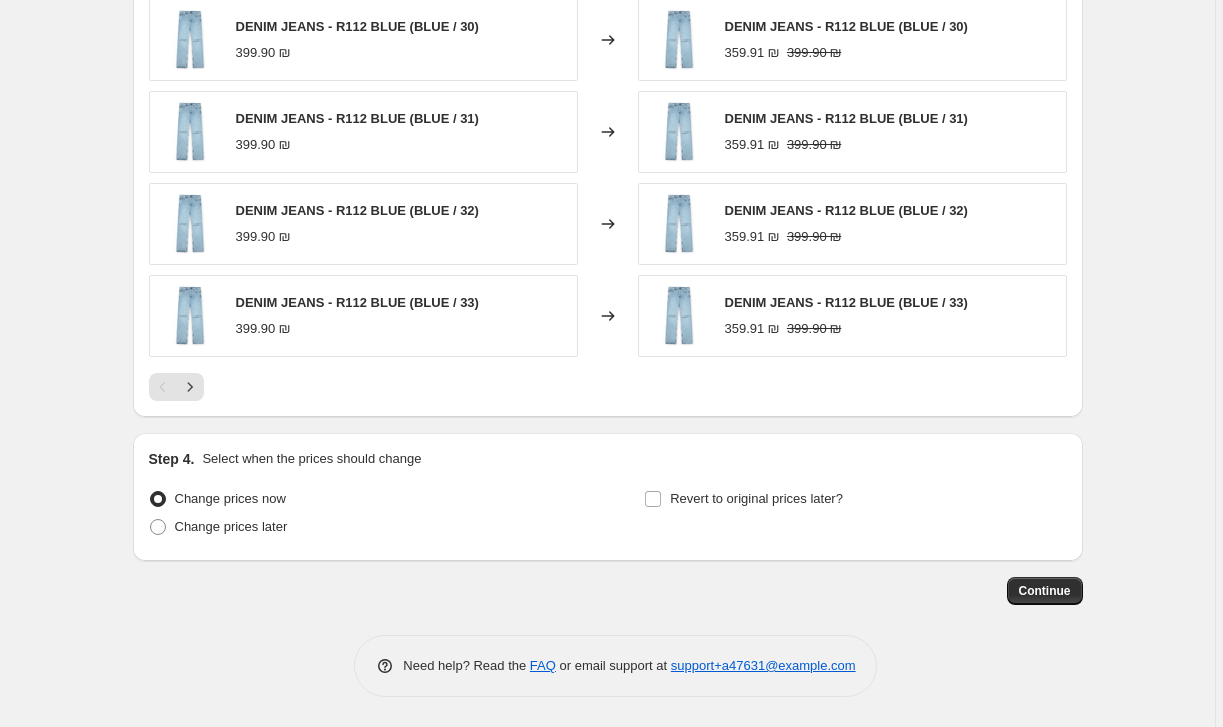 scroll, scrollTop: 2333, scrollLeft: 0, axis: vertical 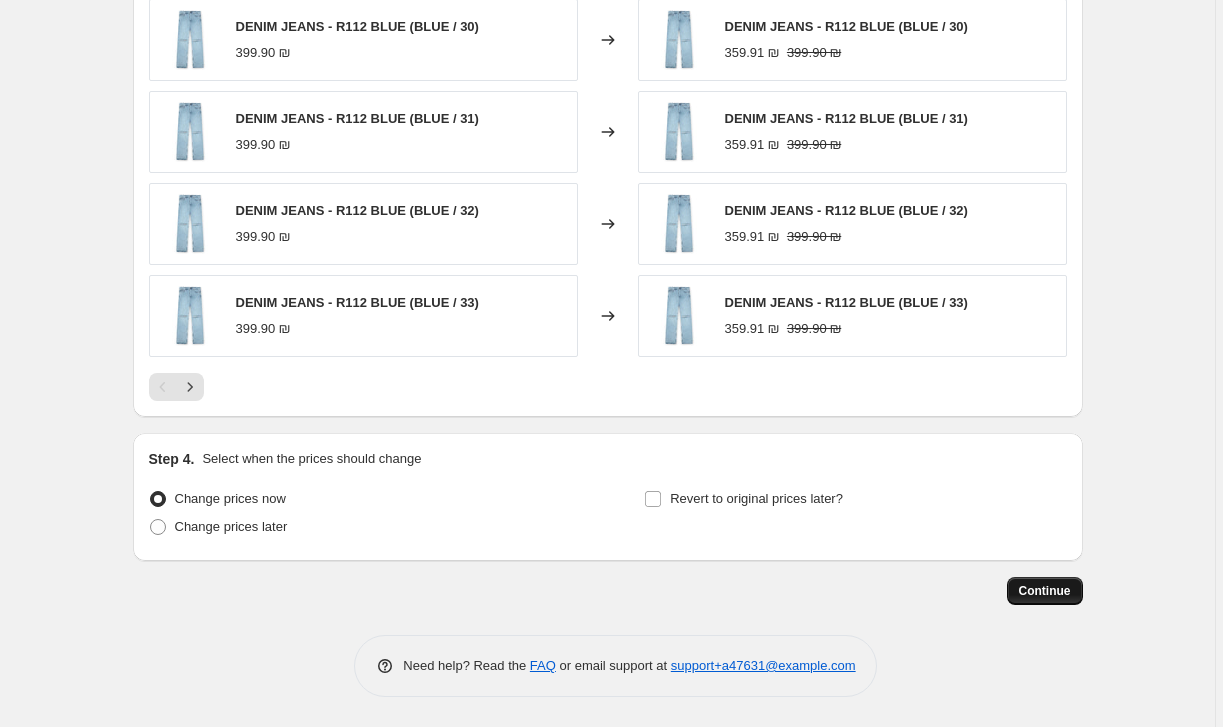 click on "Continue" at bounding box center (1045, 591) 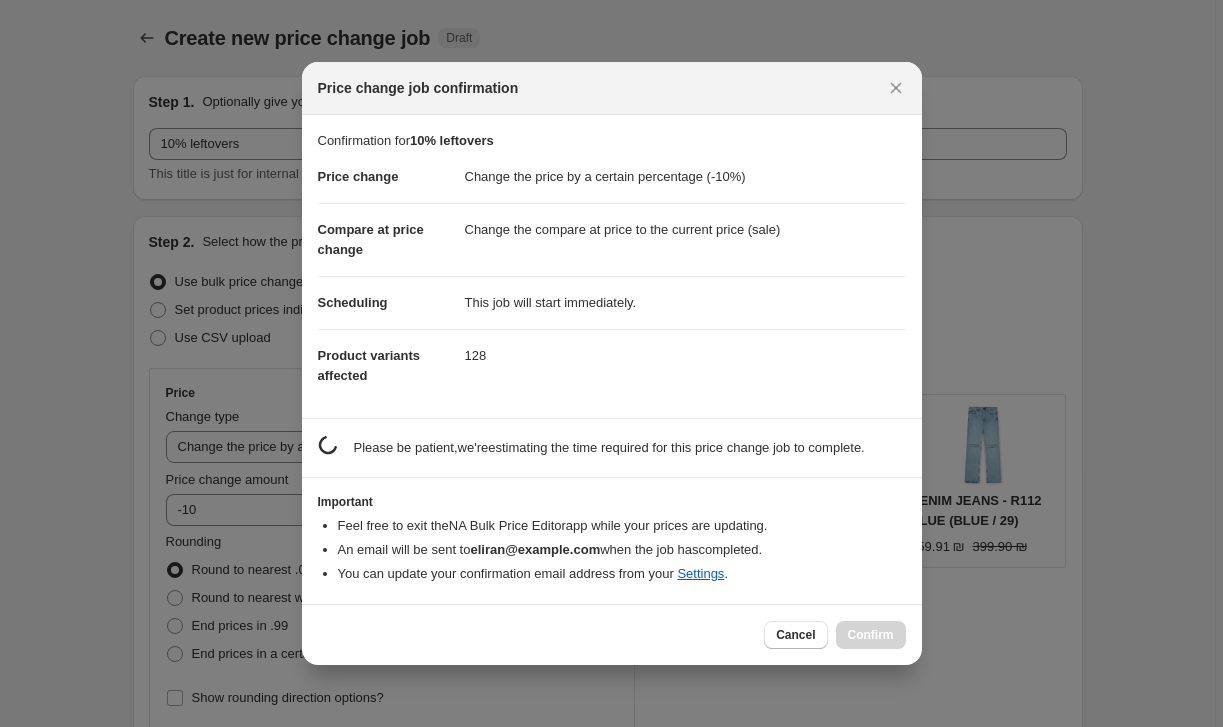 scroll, scrollTop: 0, scrollLeft: 0, axis: both 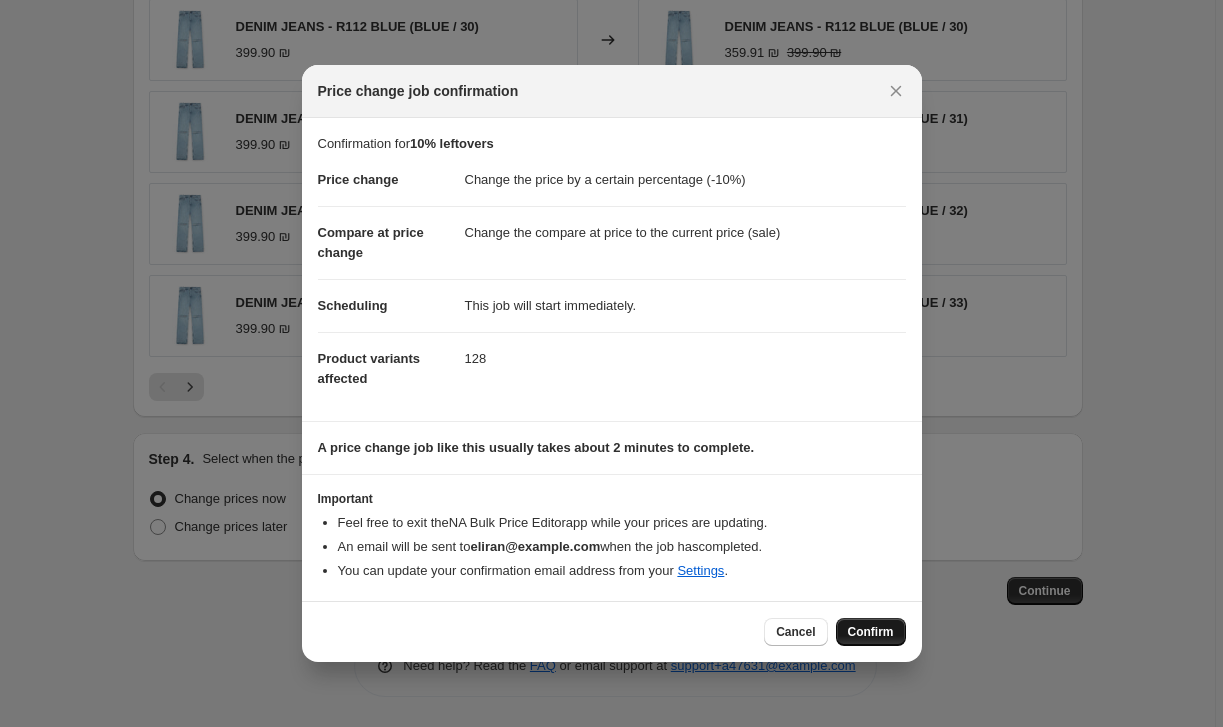 click on "Confirm" at bounding box center [871, 632] 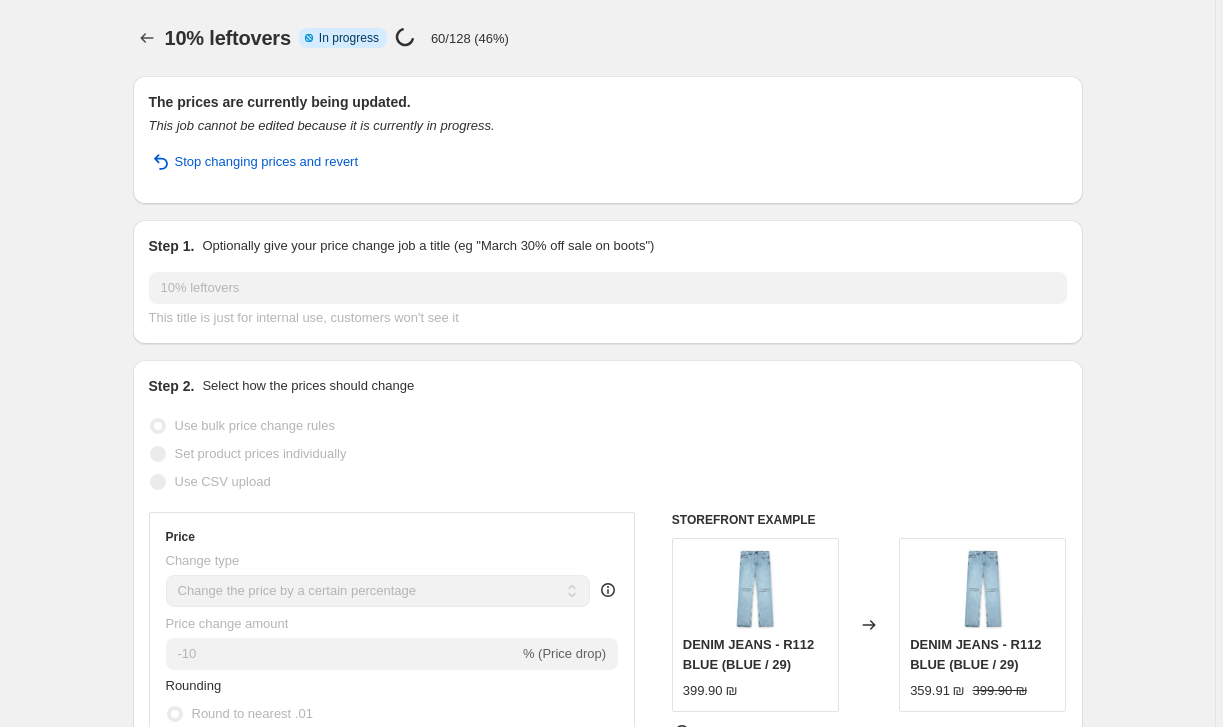 scroll, scrollTop: 0, scrollLeft: 0, axis: both 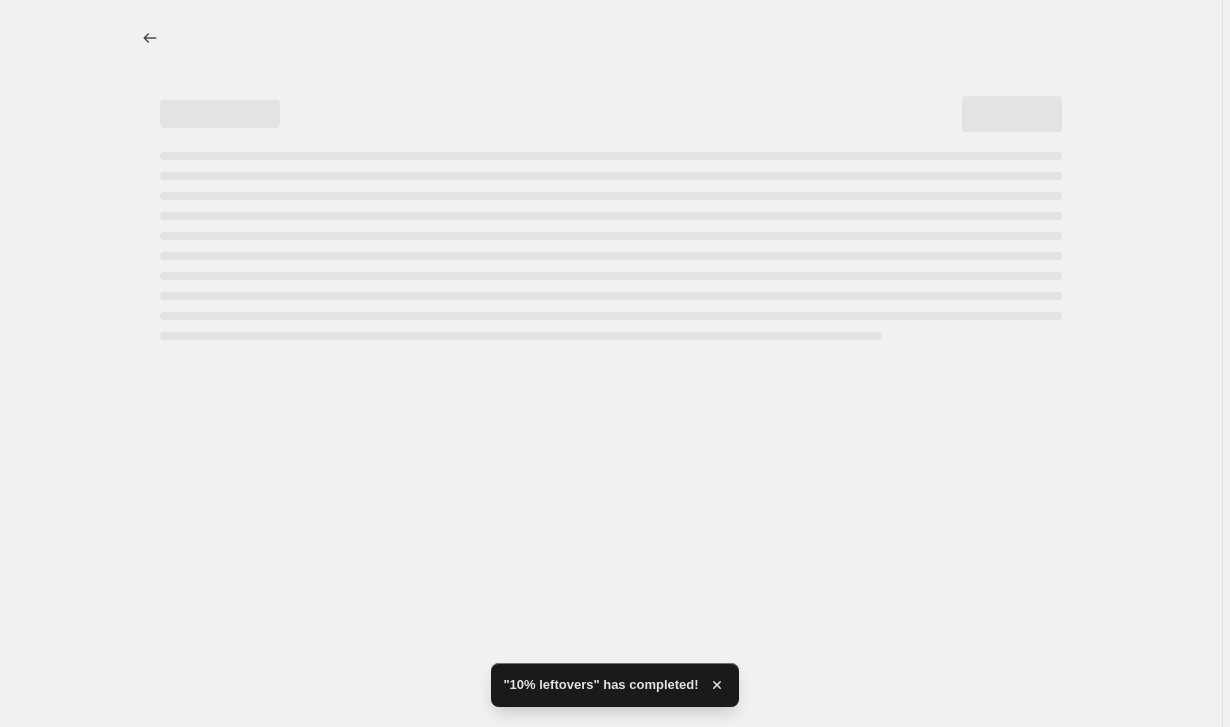 select on "percentage" 